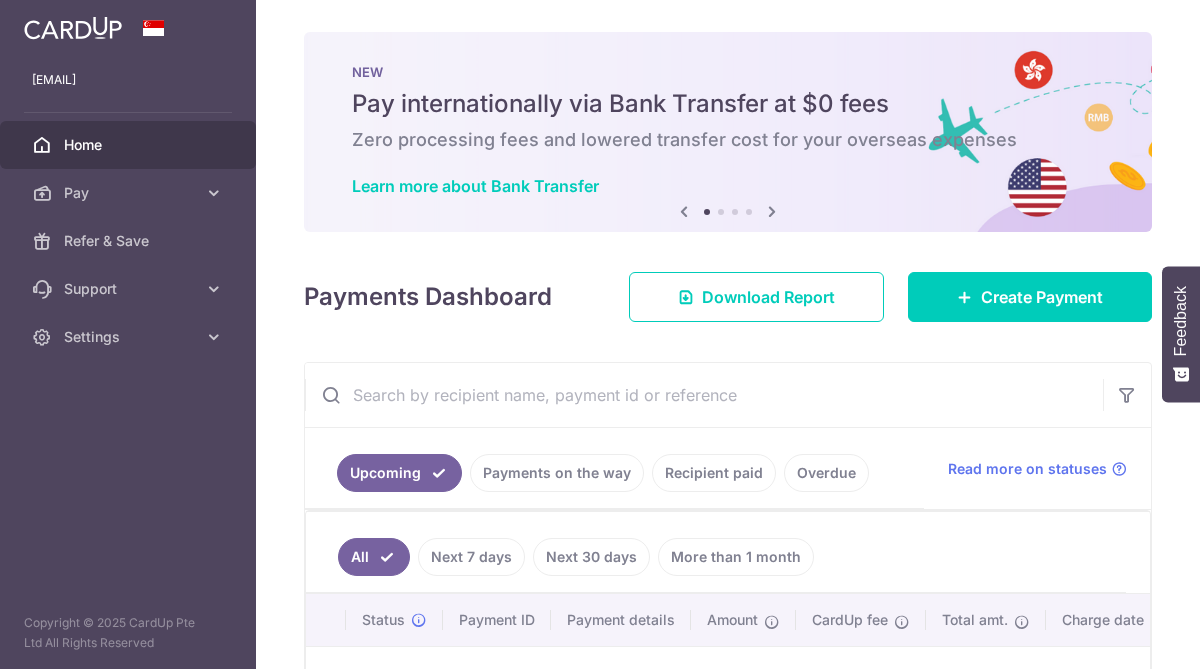 scroll, scrollTop: 0, scrollLeft: 0, axis: both 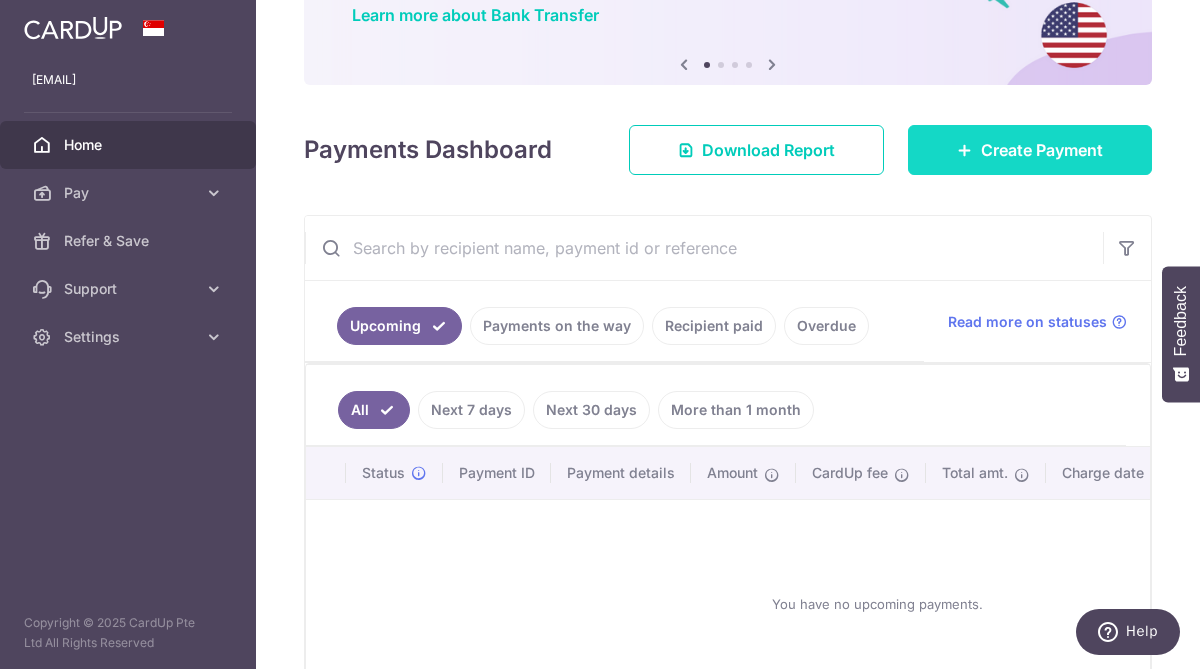 click on "Create Payment" at bounding box center [1042, 150] 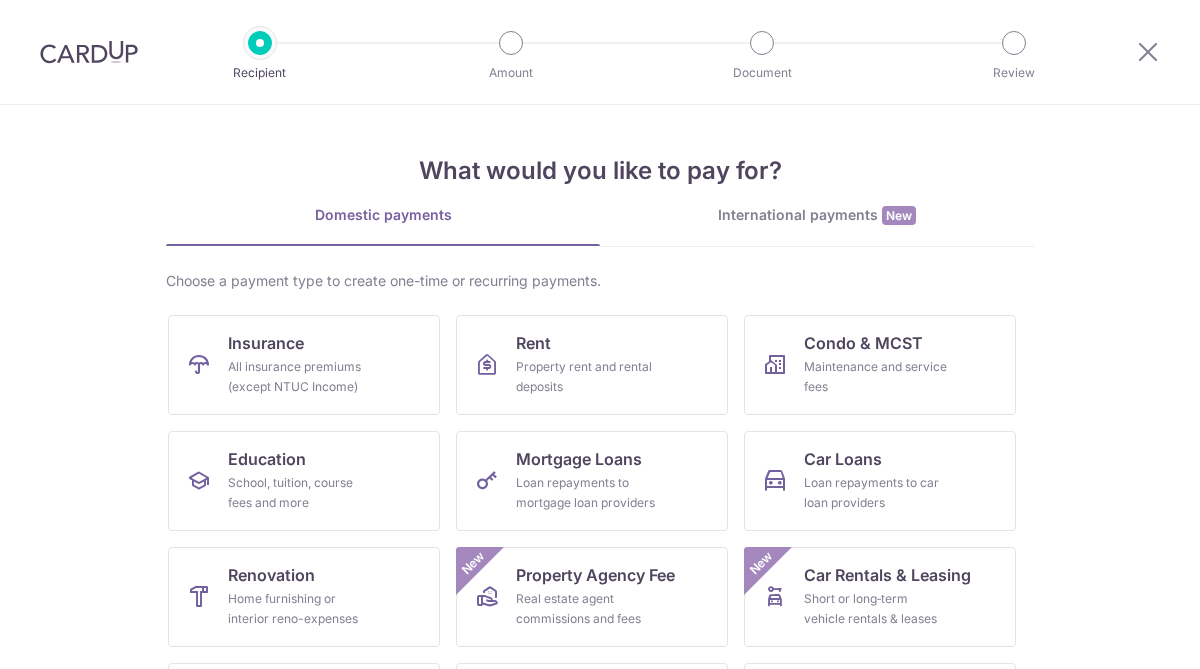 scroll, scrollTop: 0, scrollLeft: 0, axis: both 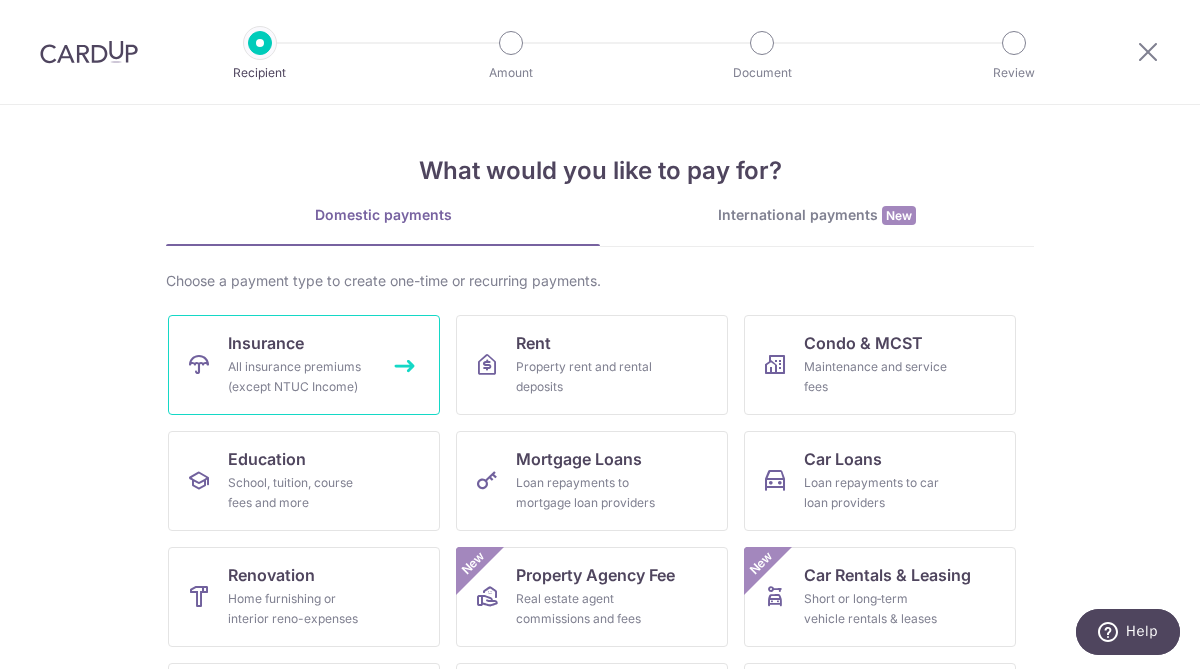 click on "All insurance premiums (except NTUC Income)" at bounding box center [300, 377] 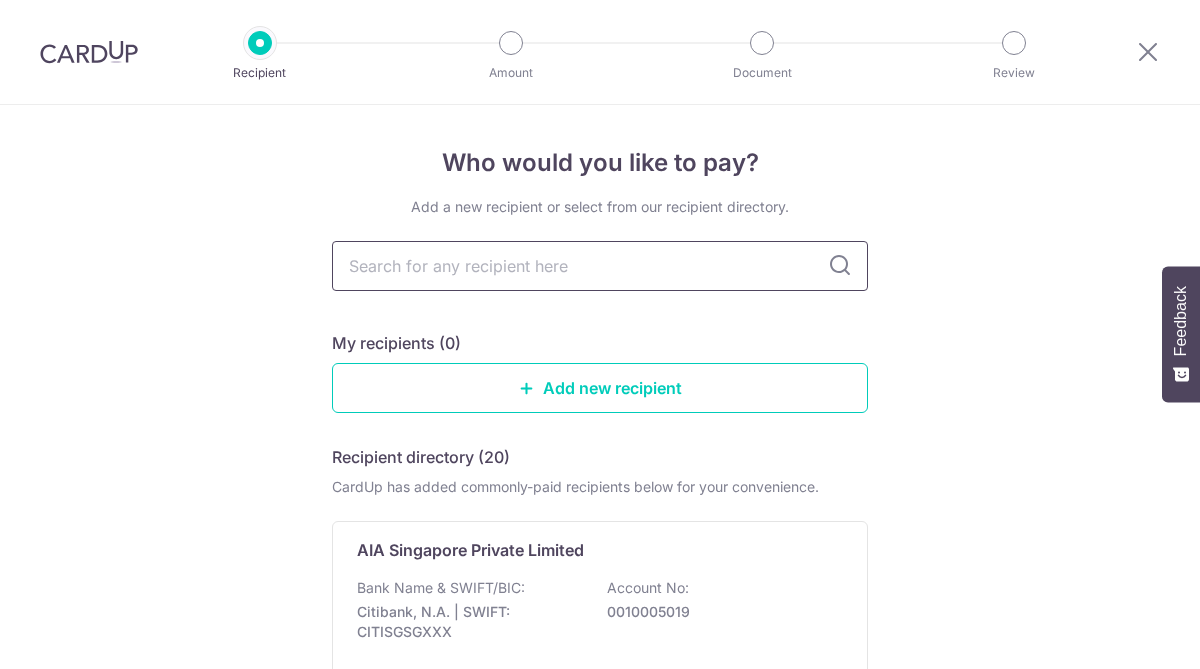 scroll, scrollTop: 0, scrollLeft: 0, axis: both 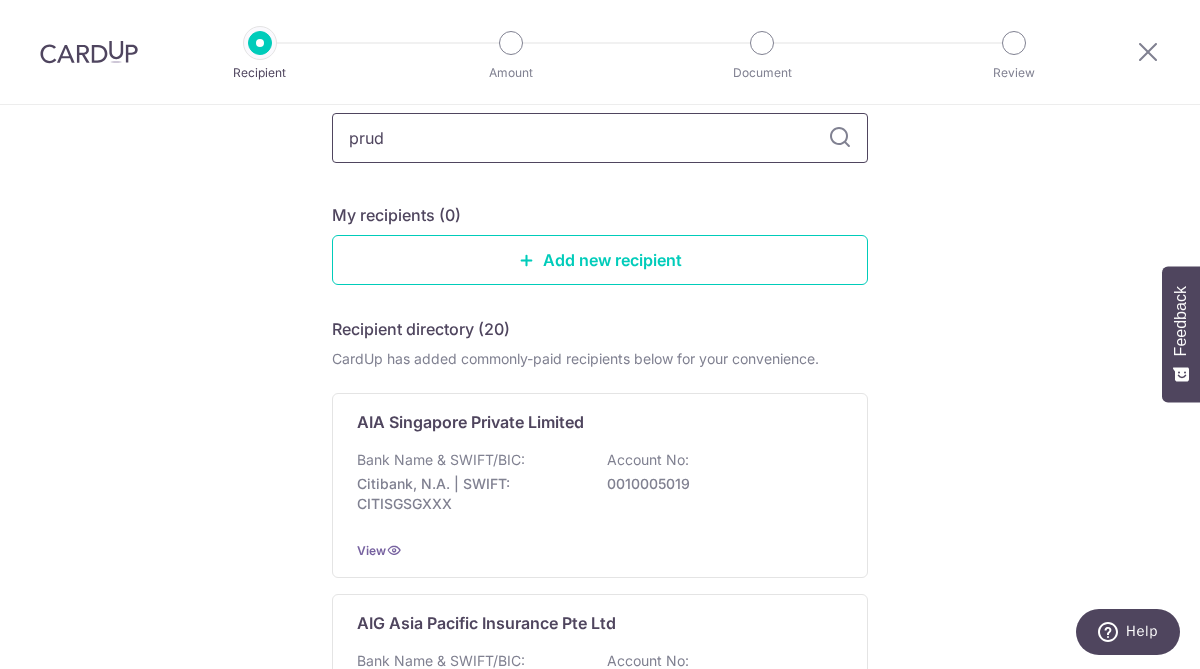 type on "prude" 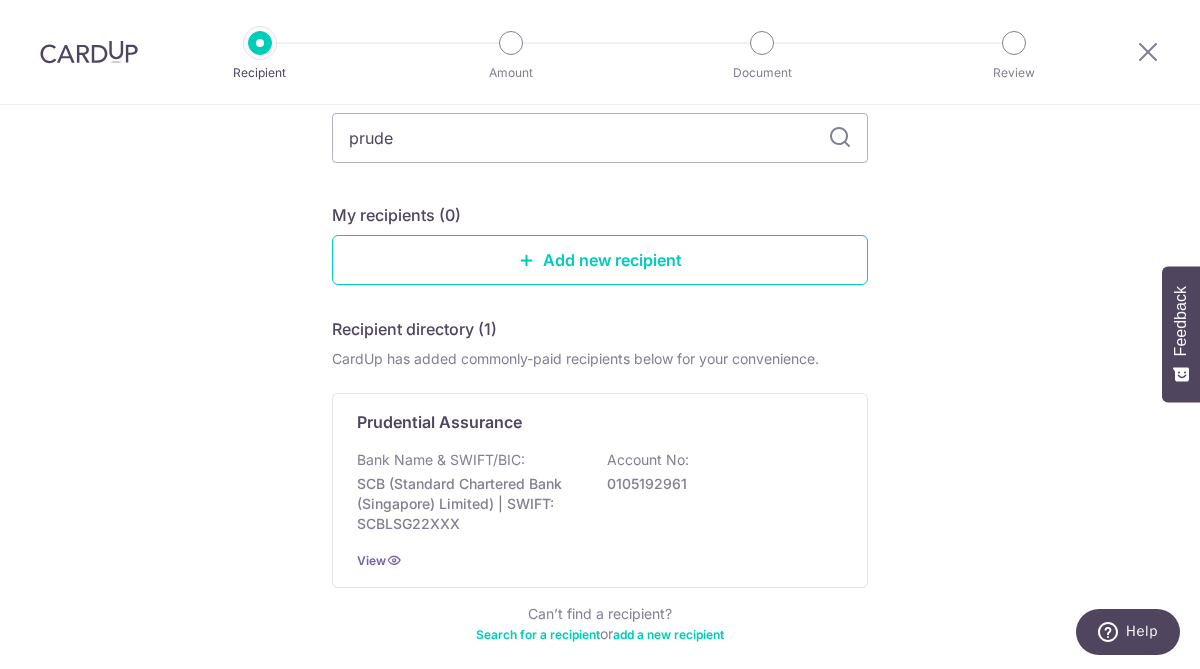 click on "Add a new recipient or select from our recipient directory.
prude
My recipients (0)
Add new recipient
Recipient directory (1)
CardUp has added commonly-paid recipients below for your convenience.
Prudential Assurance
Bank Name & SWIFT/BIC:
SCB (Standard Chartered Bank (Singapore) Limited) | SWIFT: SCBLSG22XXX
Account No:
0105192961
View
Can’t find a recipient? Search for a recipient  or  add a new recipient" at bounding box center [600, 368] 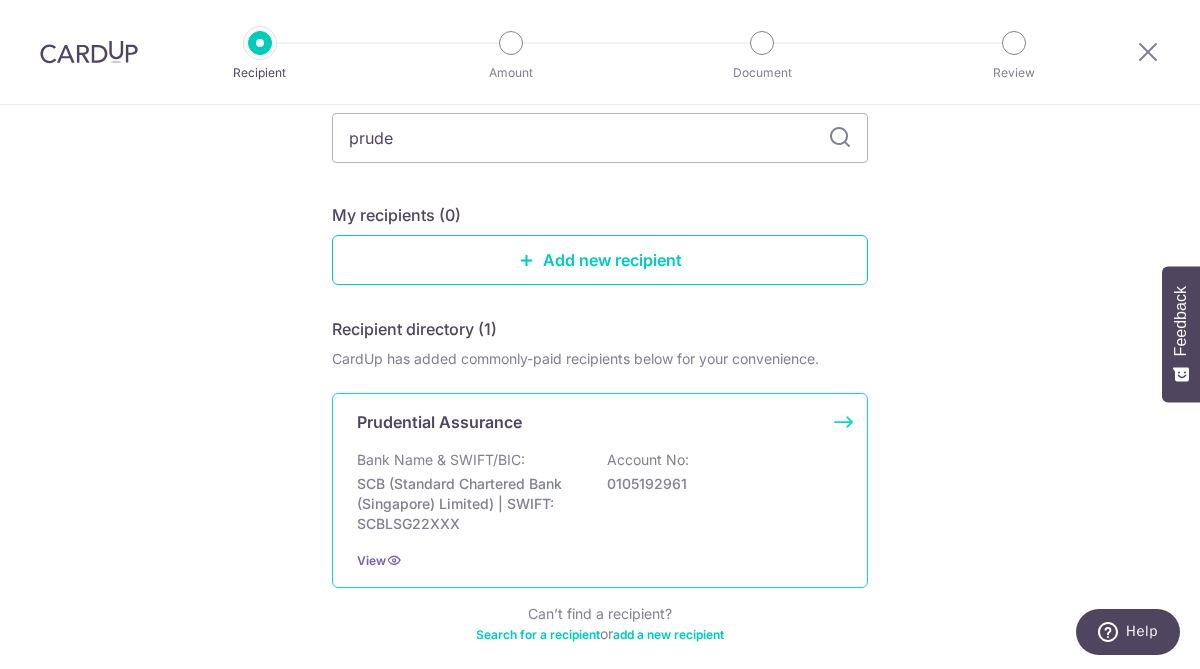click on "Prudential Assurance" at bounding box center (588, 422) 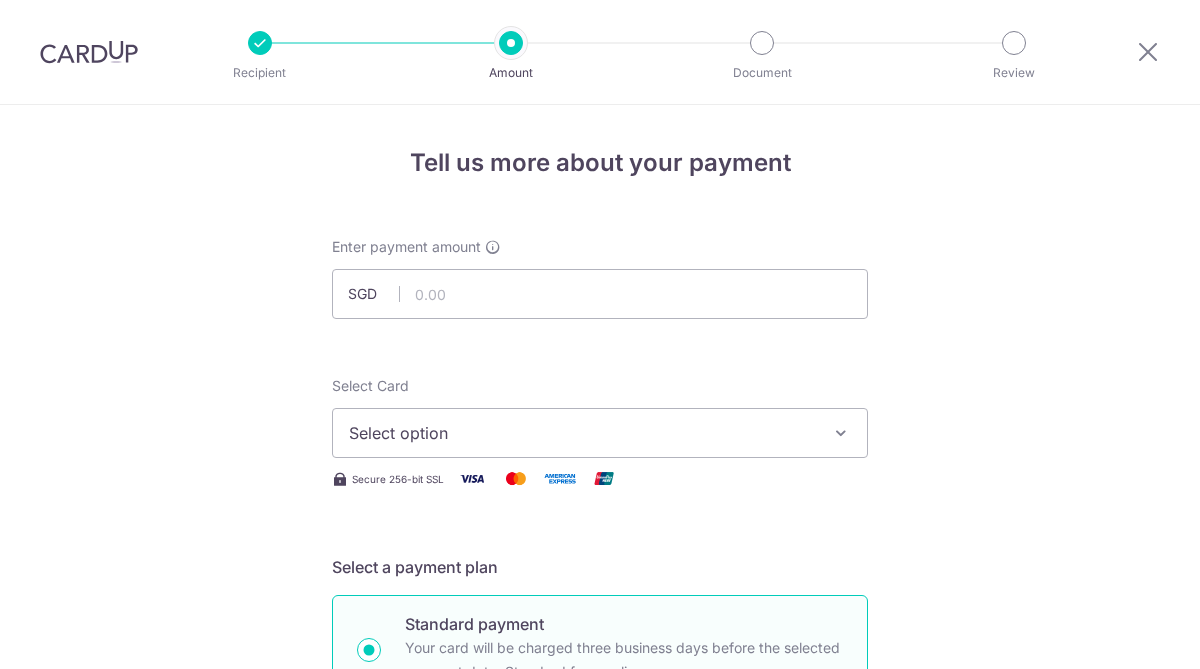 scroll, scrollTop: 0, scrollLeft: 0, axis: both 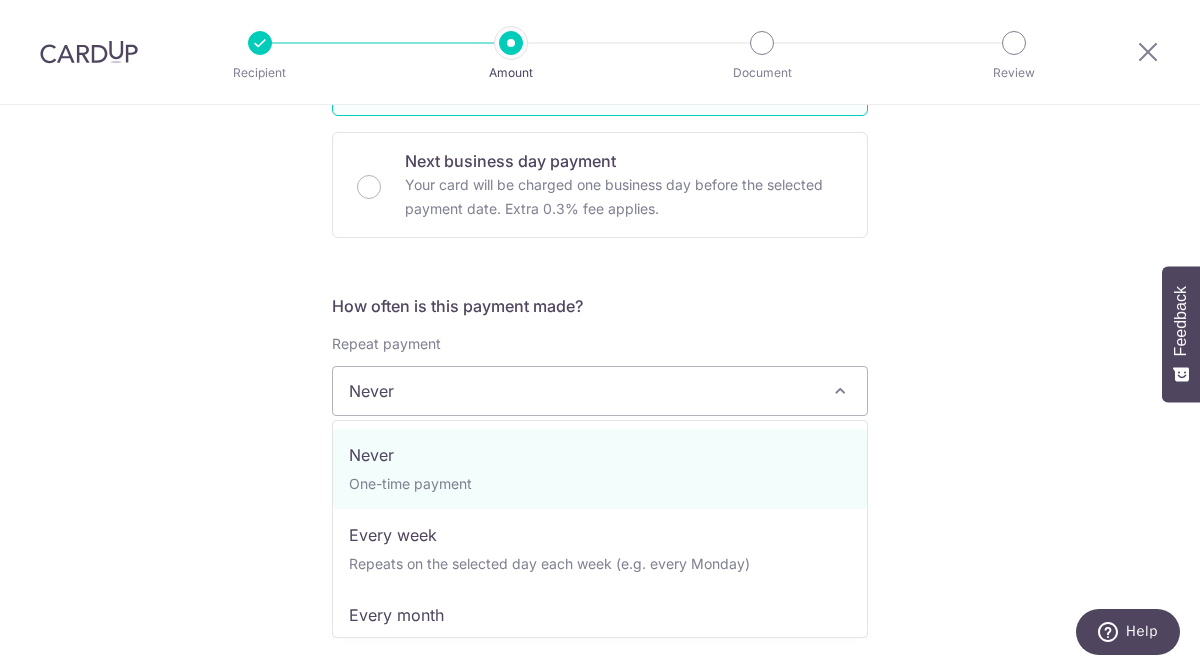 click at bounding box center [840, 391] 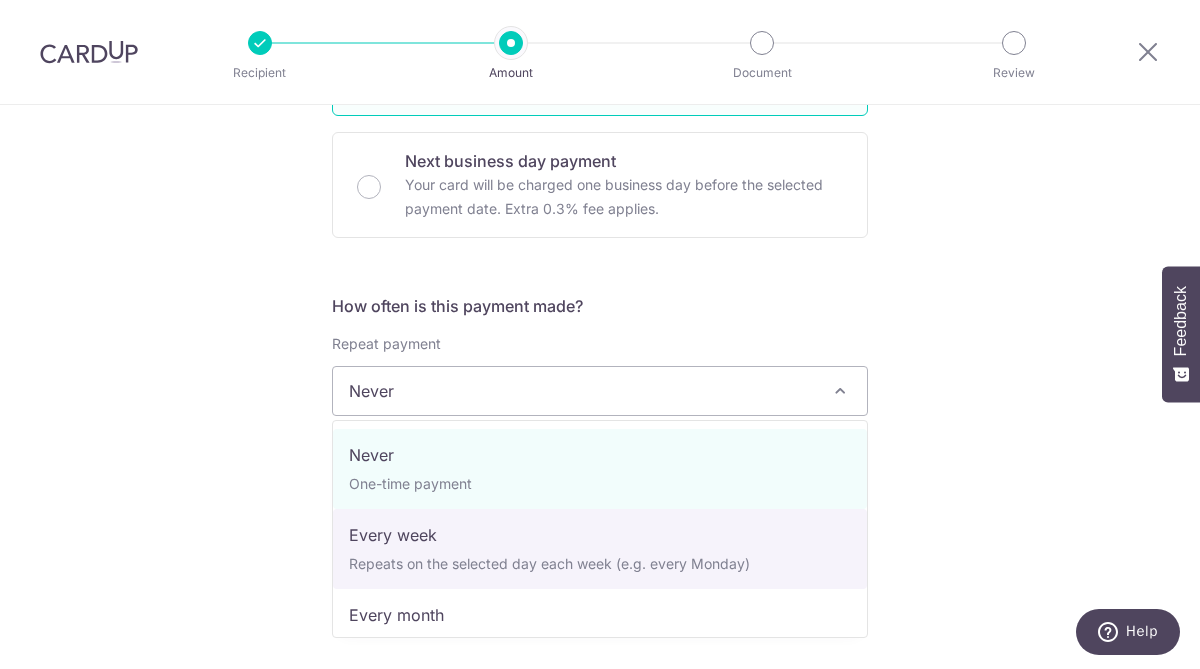 select on "2" 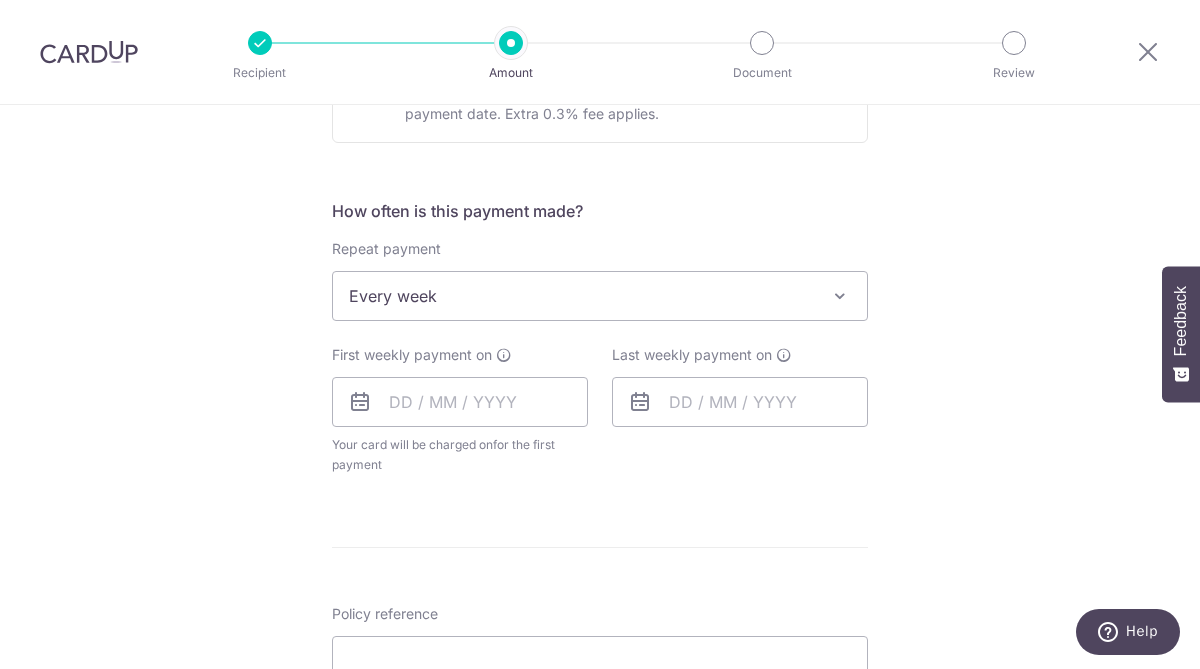 scroll, scrollTop: 682, scrollLeft: 0, axis: vertical 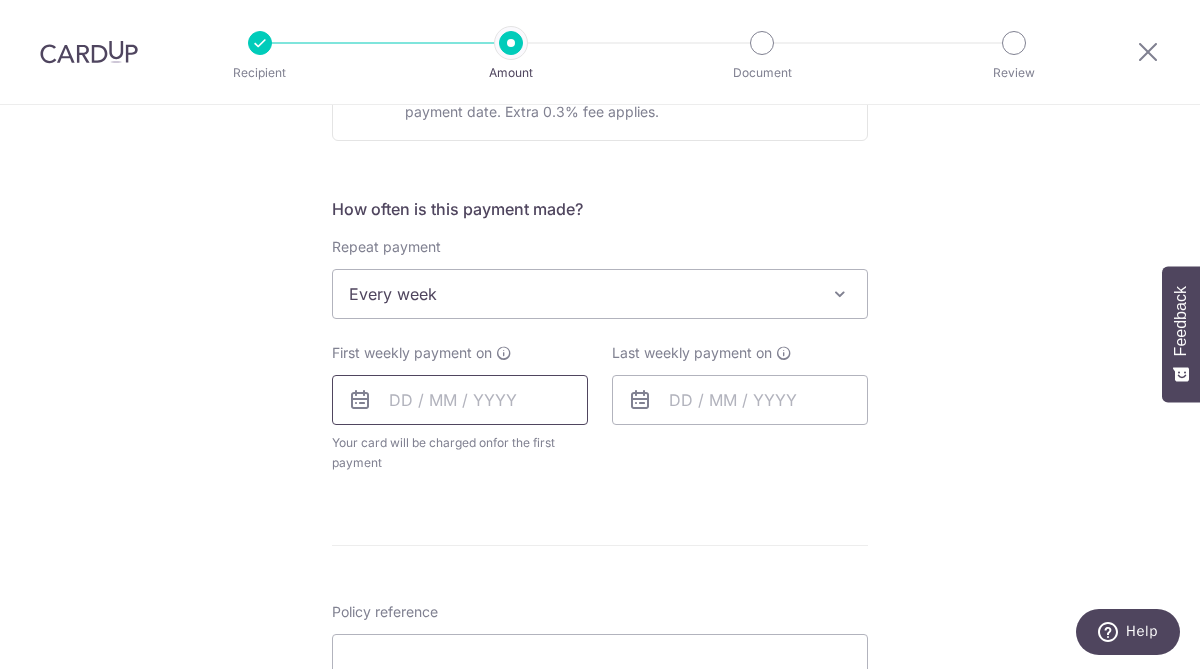click at bounding box center [460, 400] 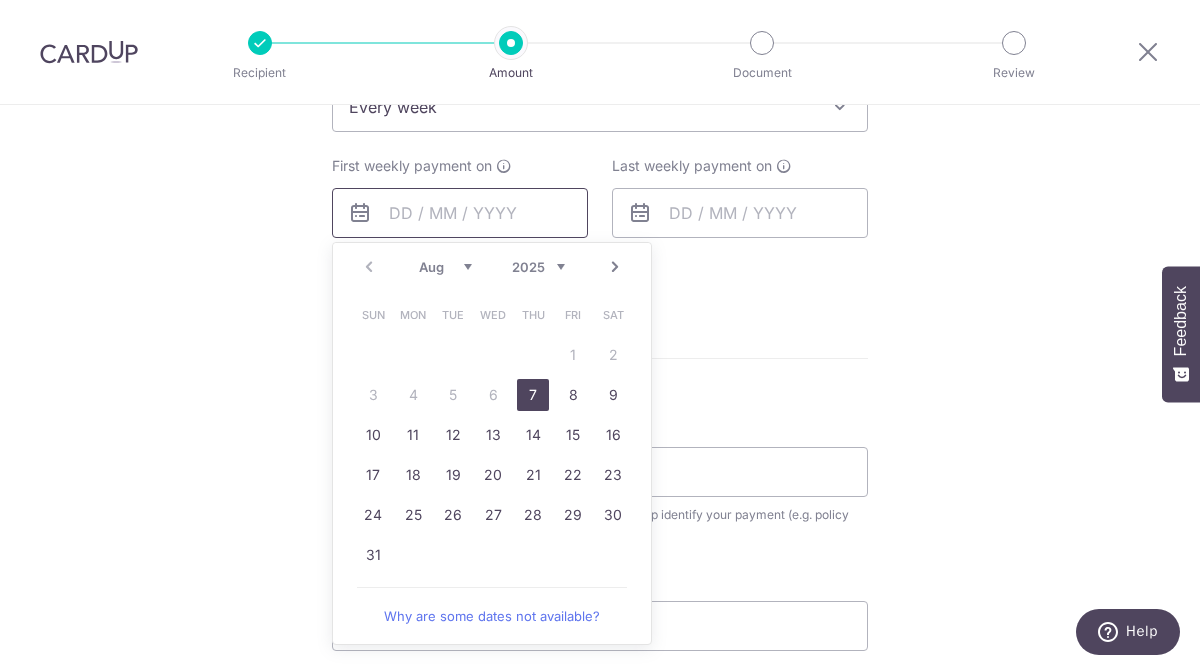 scroll, scrollTop: 887, scrollLeft: 0, axis: vertical 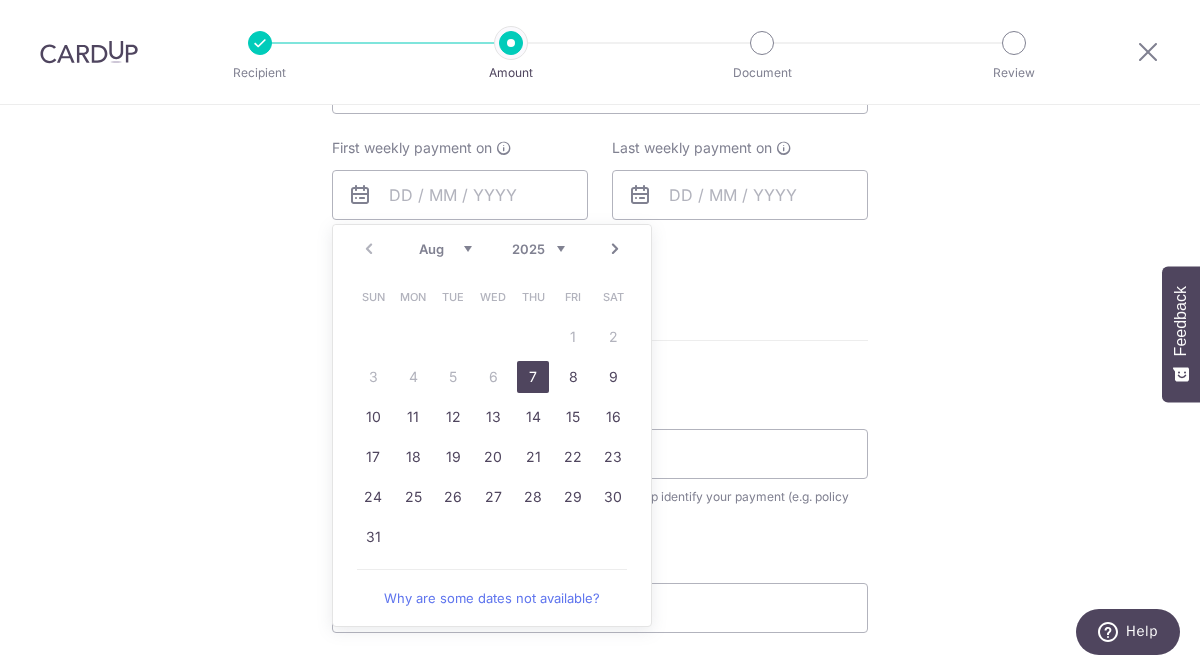 click on "7" at bounding box center [533, 377] 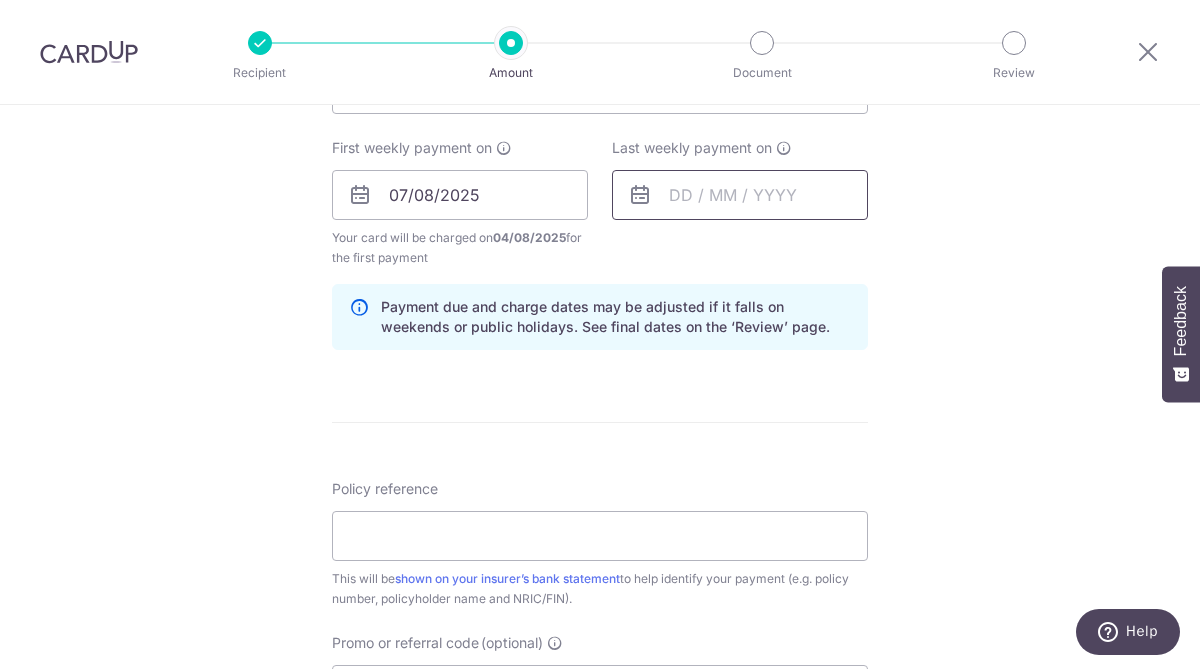 click at bounding box center (740, 195) 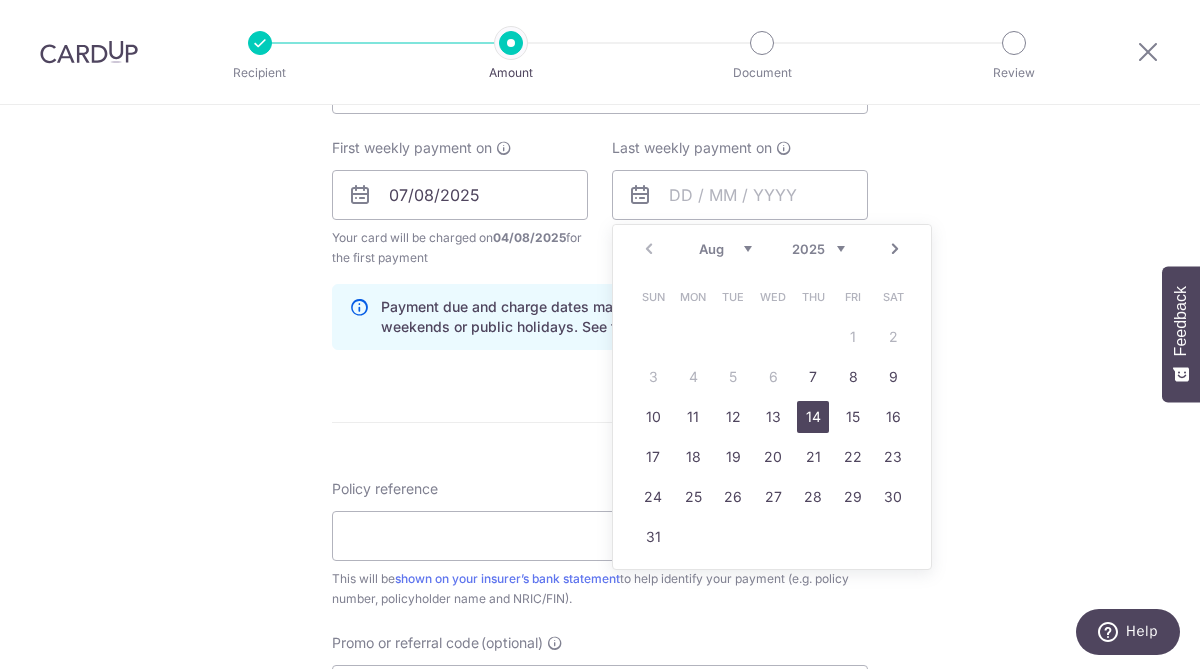 click on "14" at bounding box center [813, 417] 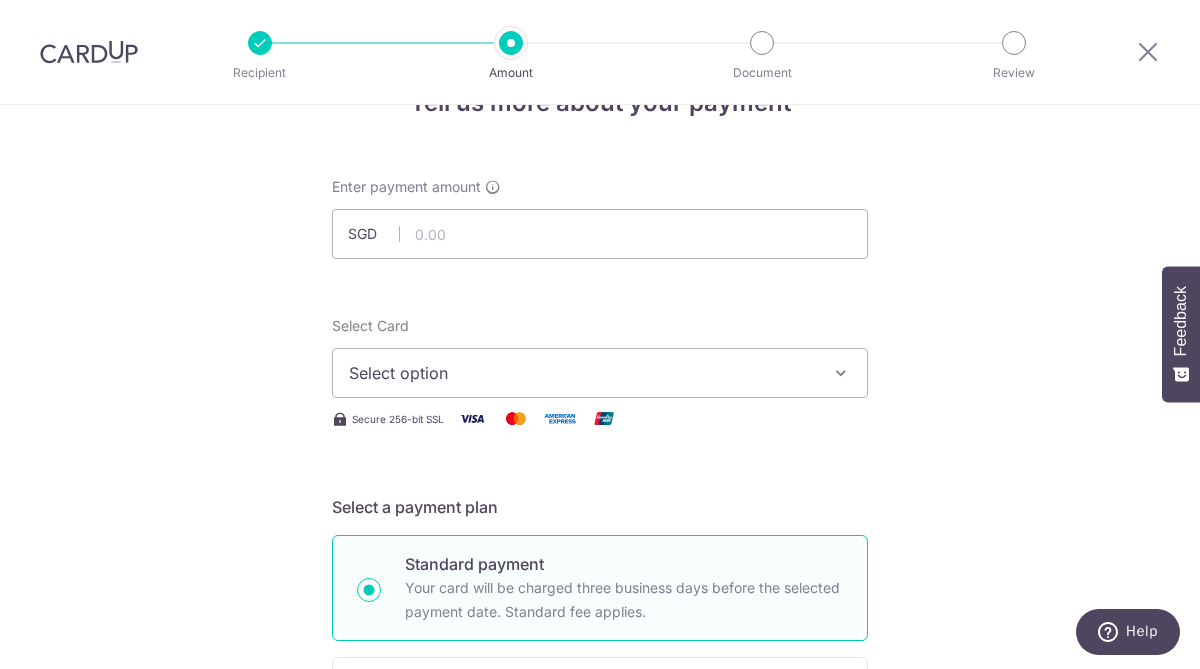 scroll, scrollTop: 55, scrollLeft: 0, axis: vertical 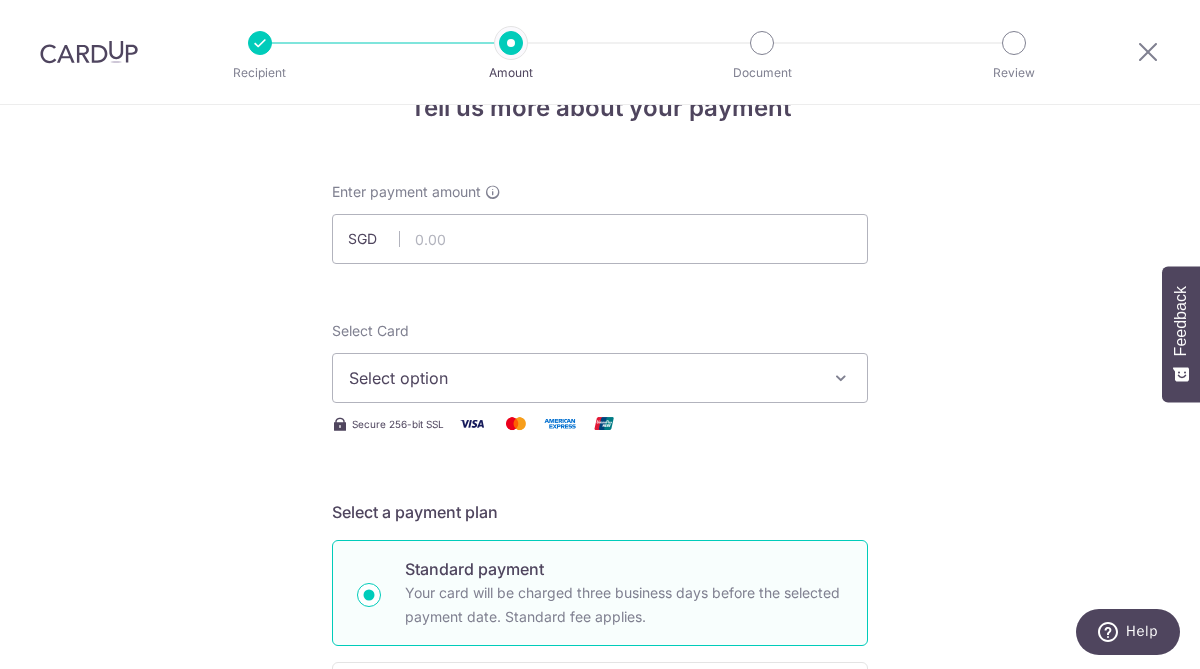 click at bounding box center (841, 378) 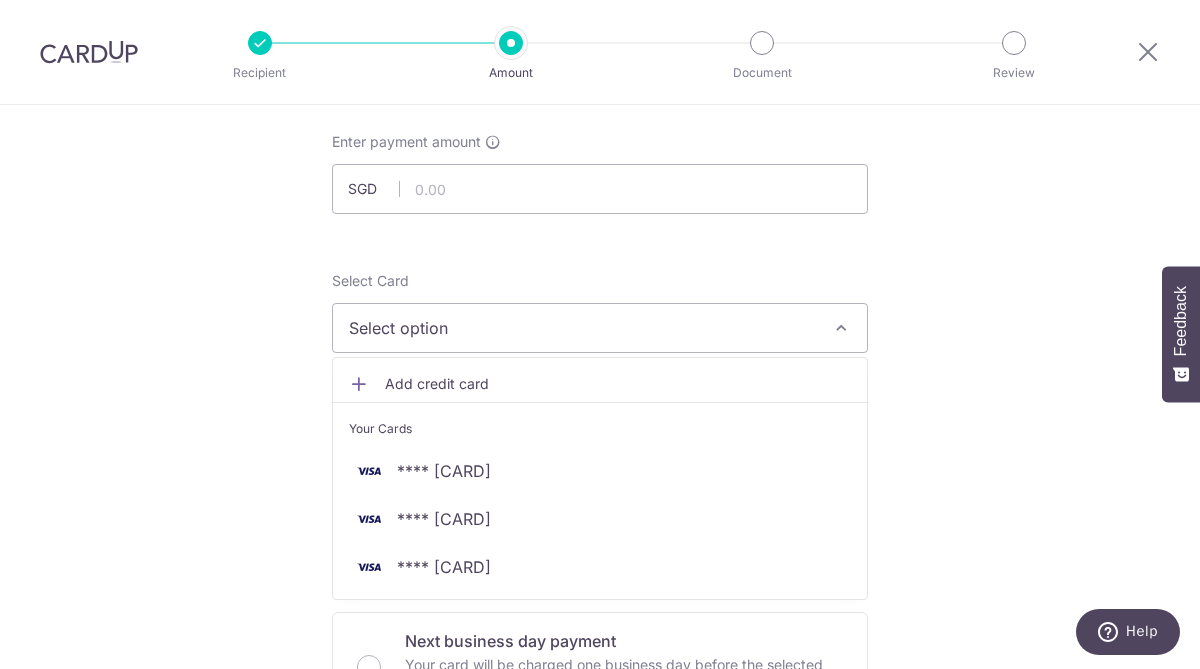 scroll, scrollTop: 104, scrollLeft: 0, axis: vertical 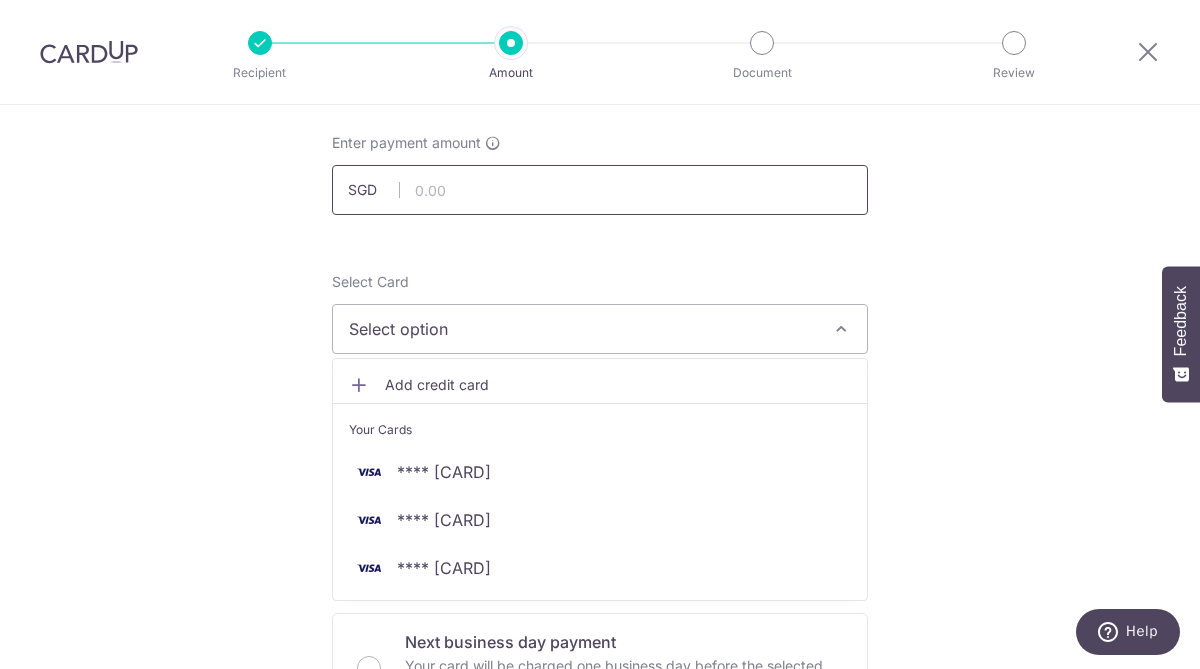 click at bounding box center (600, 190) 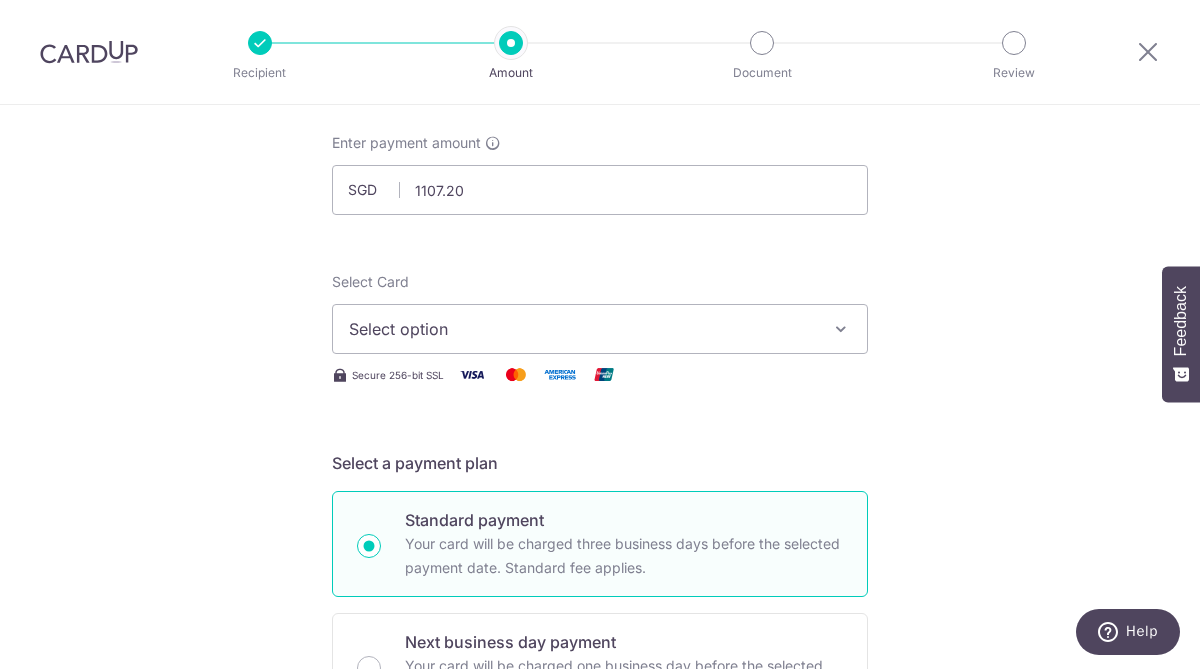type on "1,107.20" 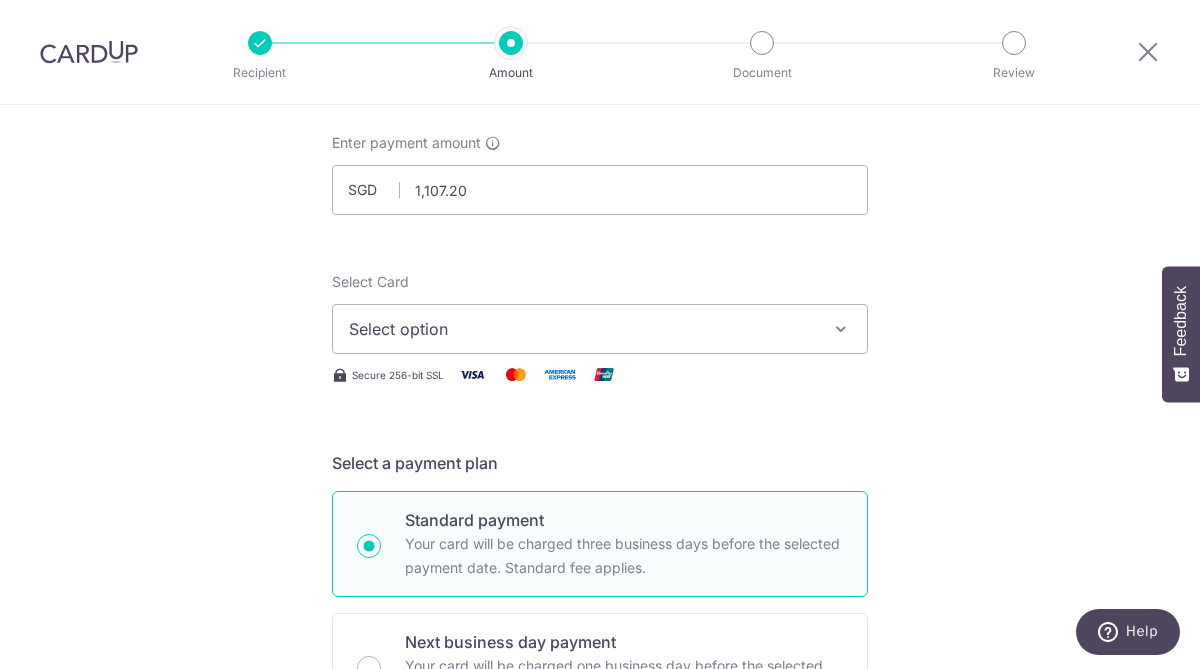 click on "Tell us more about your payment
Enter payment amount
SGD
1,107.20
1107.20
Select Card
Select option
Add credit card
Your Cards
**** 0412
**** 0461
**** 2259
Secure 256-bit SSL
Text
New card details
Card" at bounding box center (600, 956) 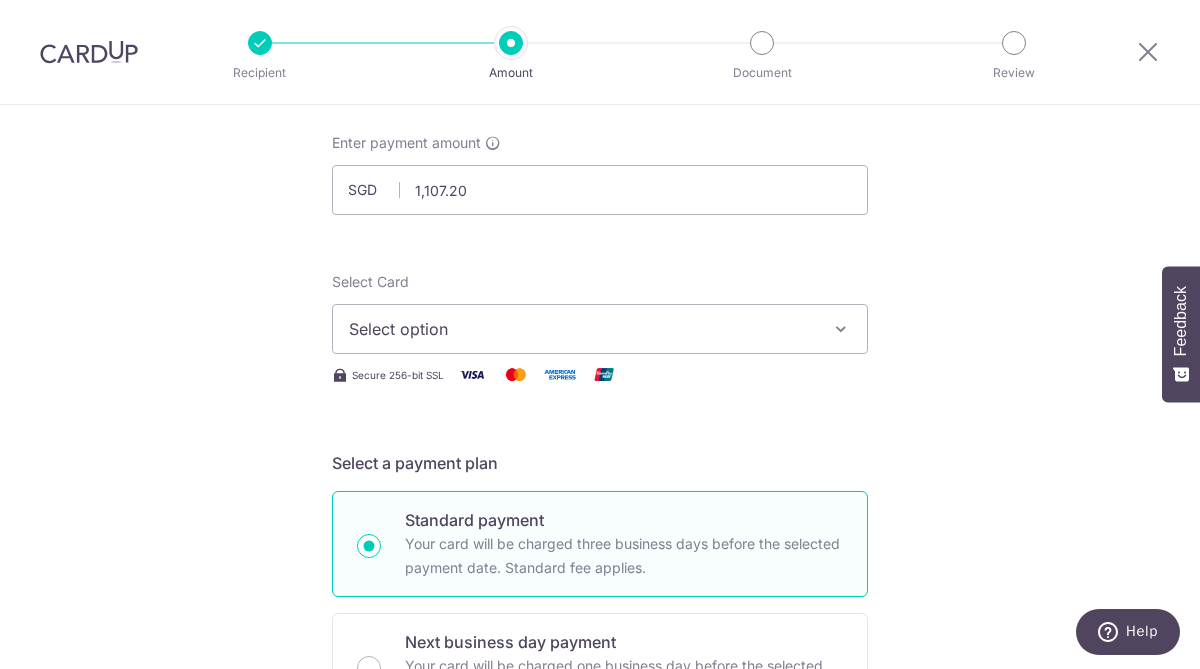 click at bounding box center [841, 329] 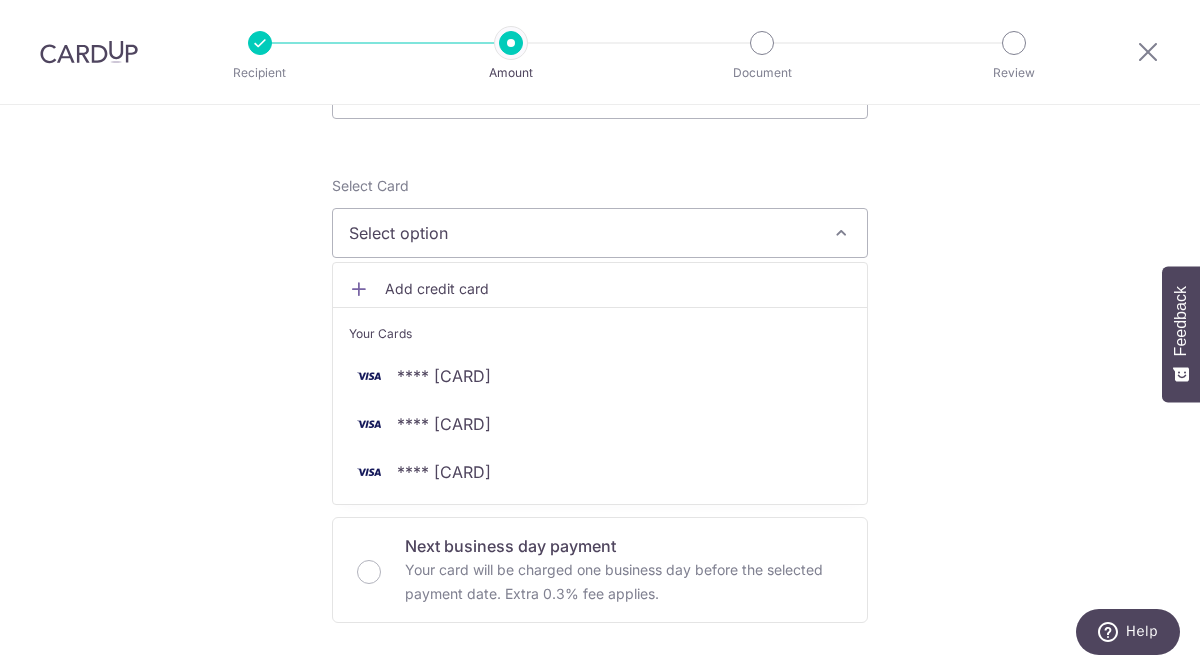 scroll, scrollTop: 208, scrollLeft: 0, axis: vertical 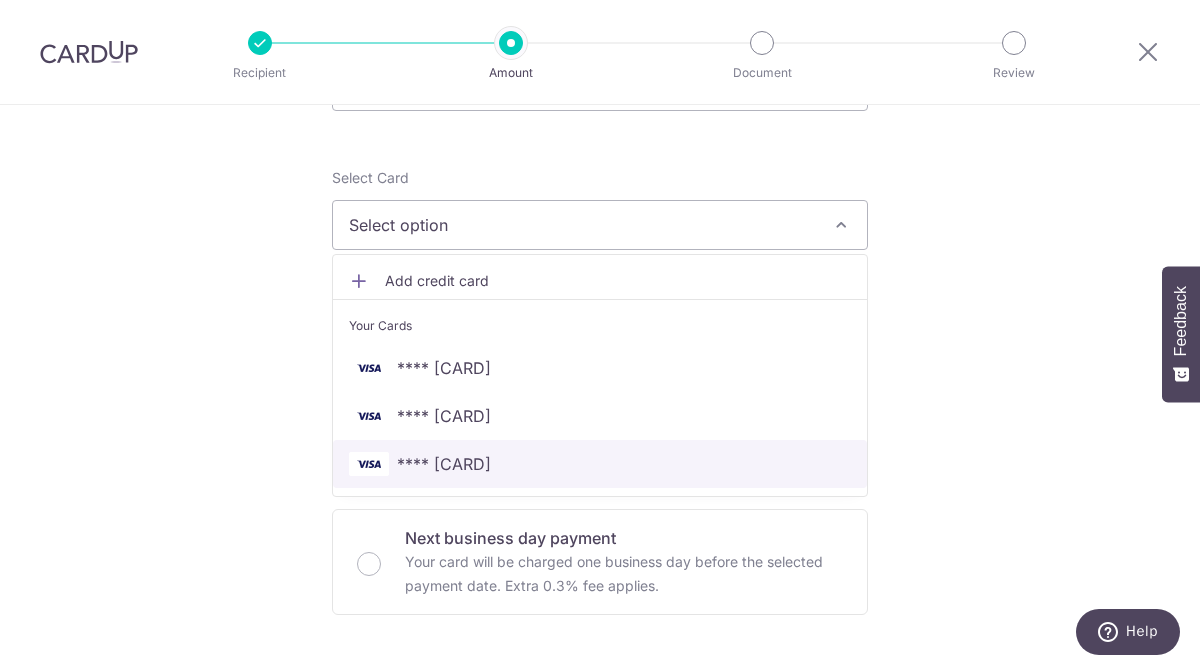 click on "**** [CREDIT CARD]" at bounding box center [600, 464] 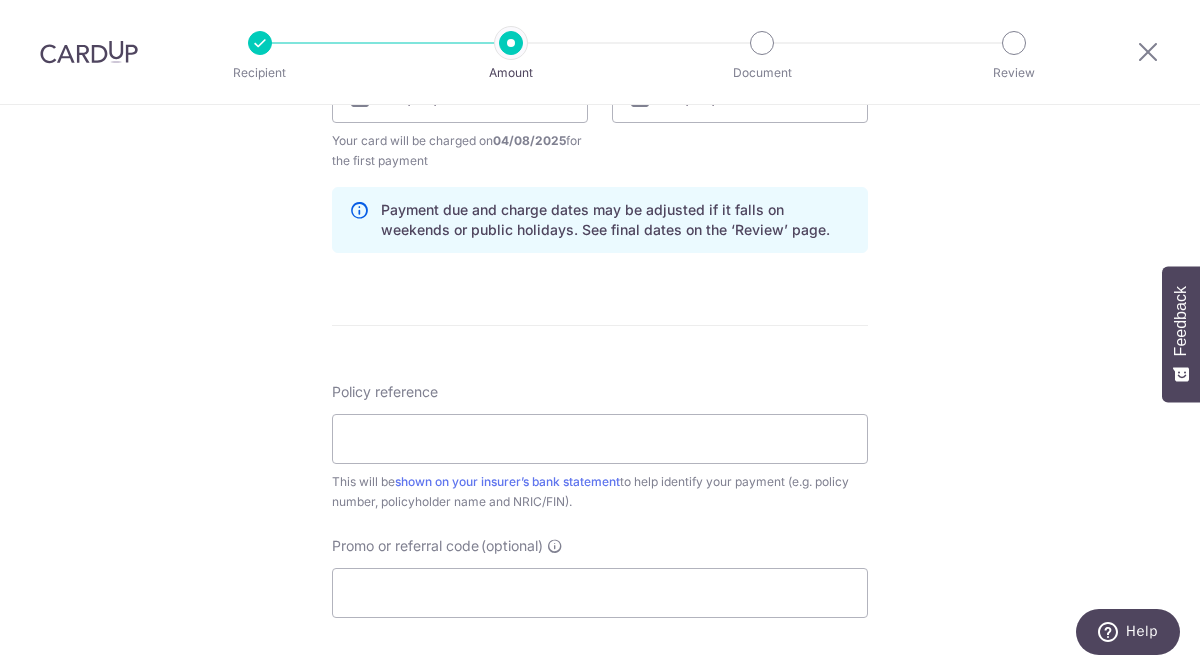 scroll, scrollTop: 1073, scrollLeft: 0, axis: vertical 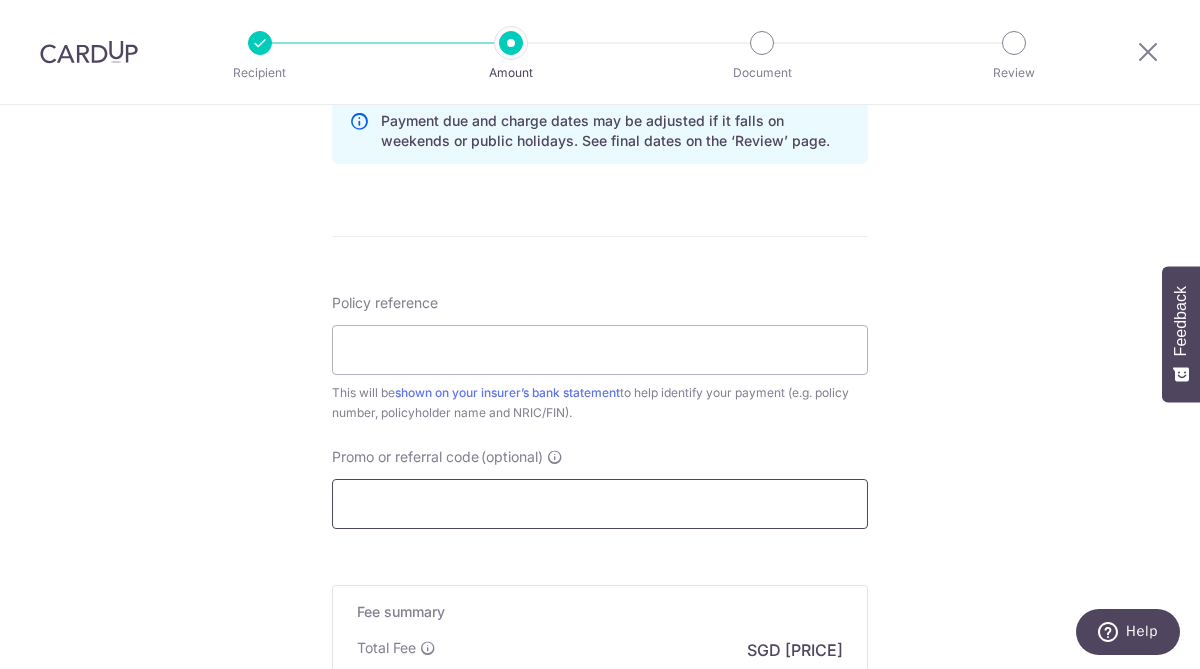 click on "Promo or referral code
(optional)" at bounding box center [600, 504] 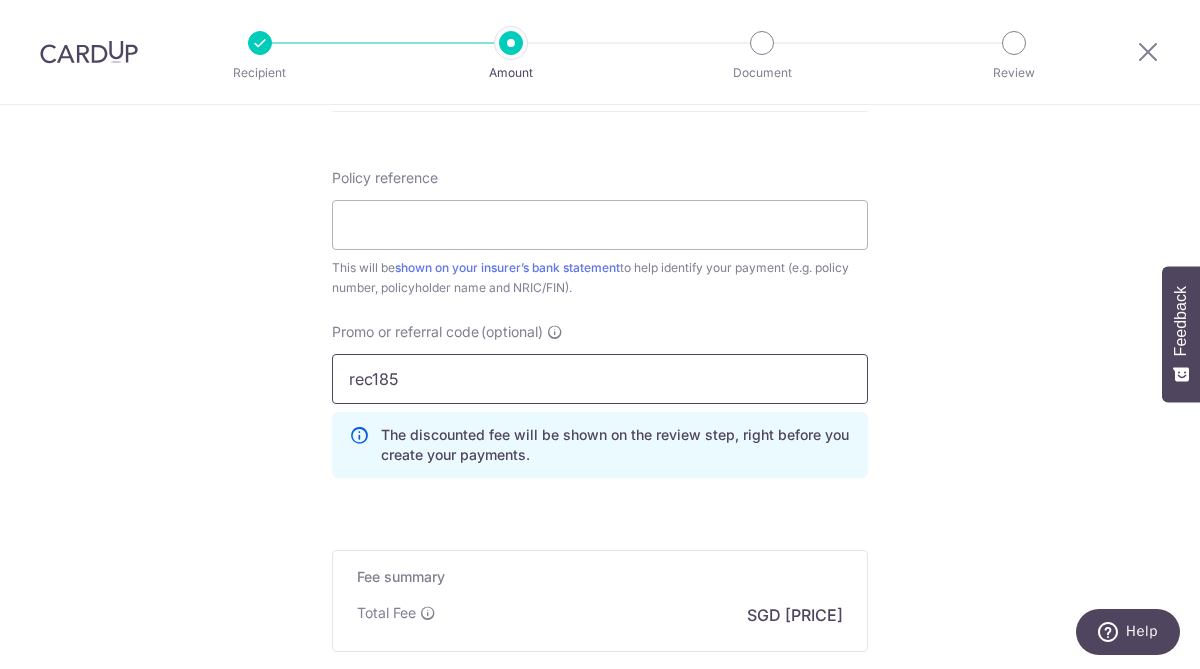scroll, scrollTop: 1180, scrollLeft: 0, axis: vertical 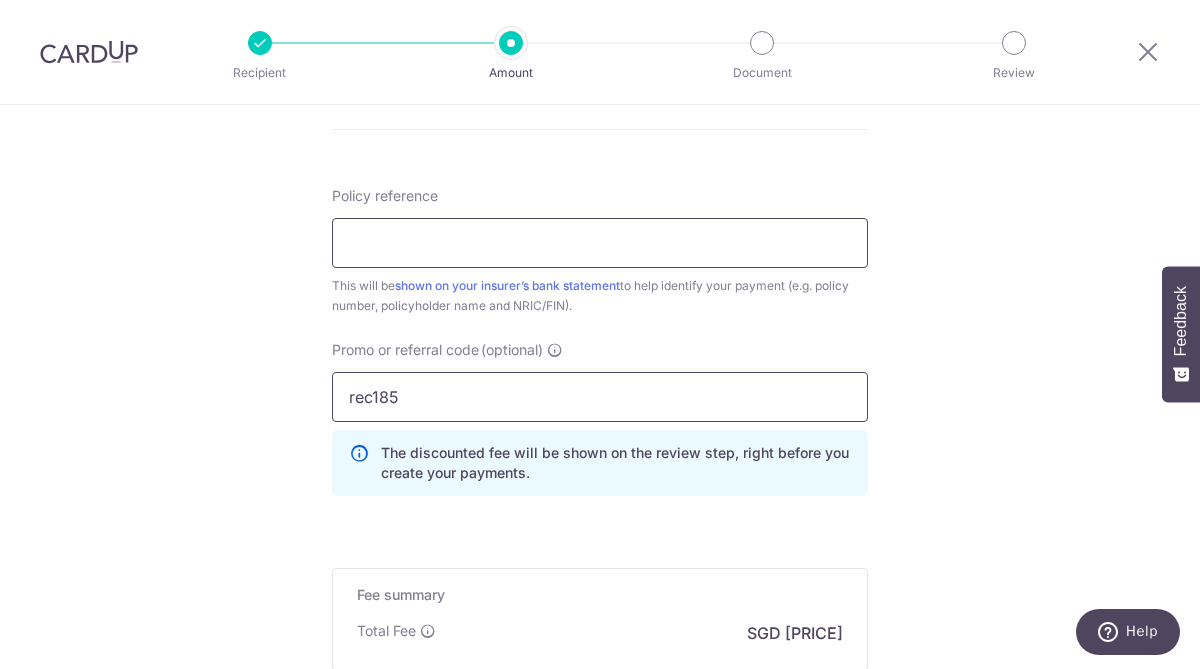 type on "rec185" 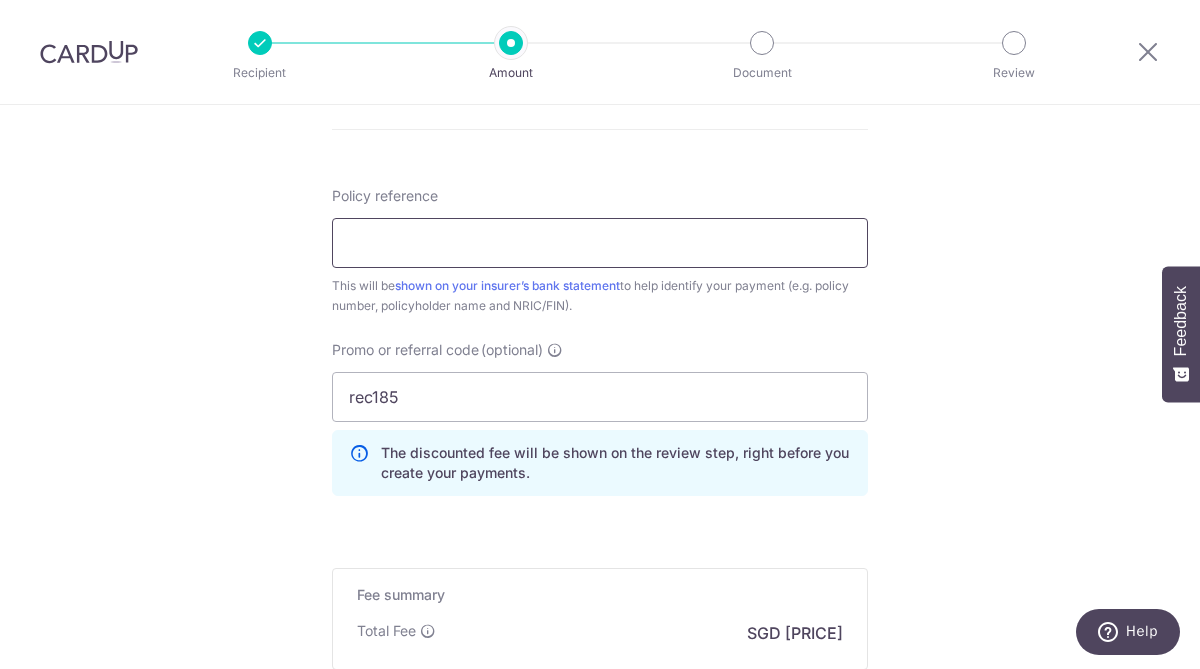 click on "Policy reference" at bounding box center (600, 243) 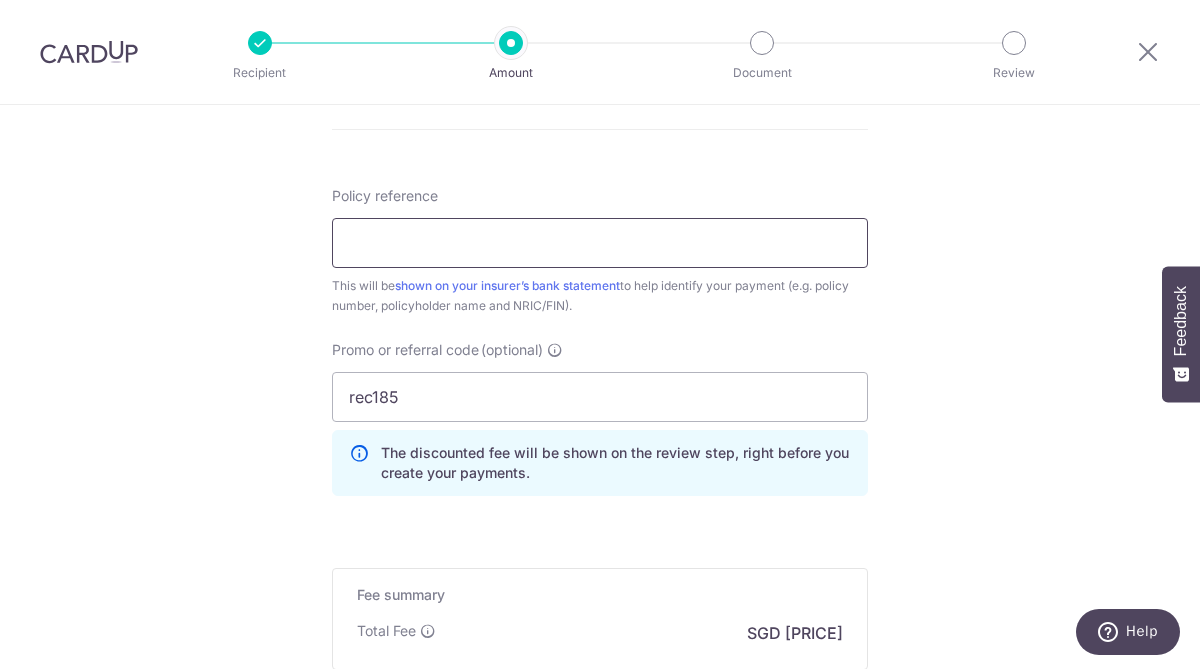 type on "[NUMBER] [FIRST] [LAST] [SSN]" 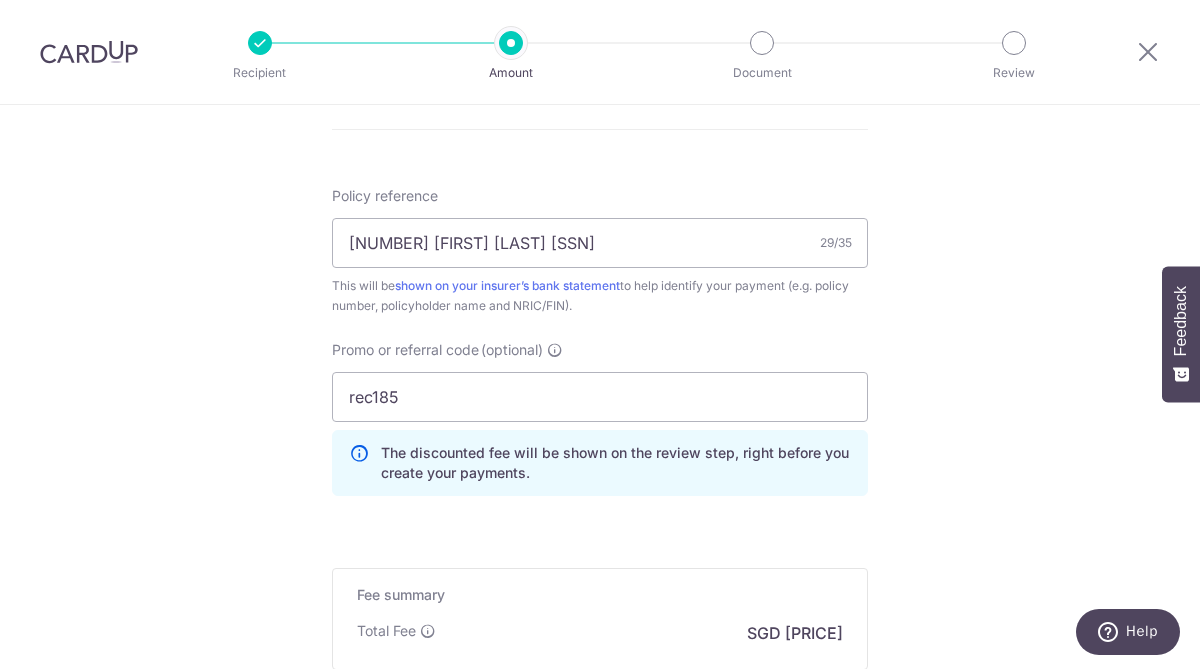 click on "Tell us more about your payment
Enter payment amount
SGD
1,107.20
1107.20
Select Card
**** 2259
Add credit card
Your Cards
**** 0412
**** 0461
**** 2259
Secure 256-bit SSL
Text
New card details
Card" at bounding box center (600, -75) 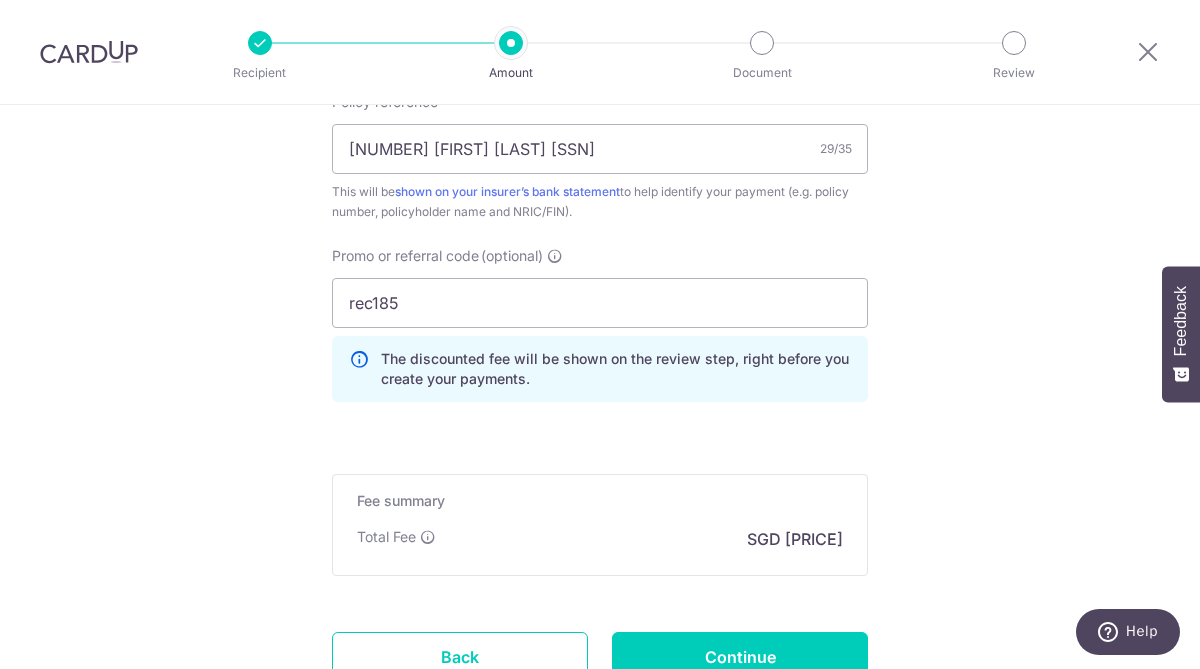 scroll, scrollTop: 1437, scrollLeft: 0, axis: vertical 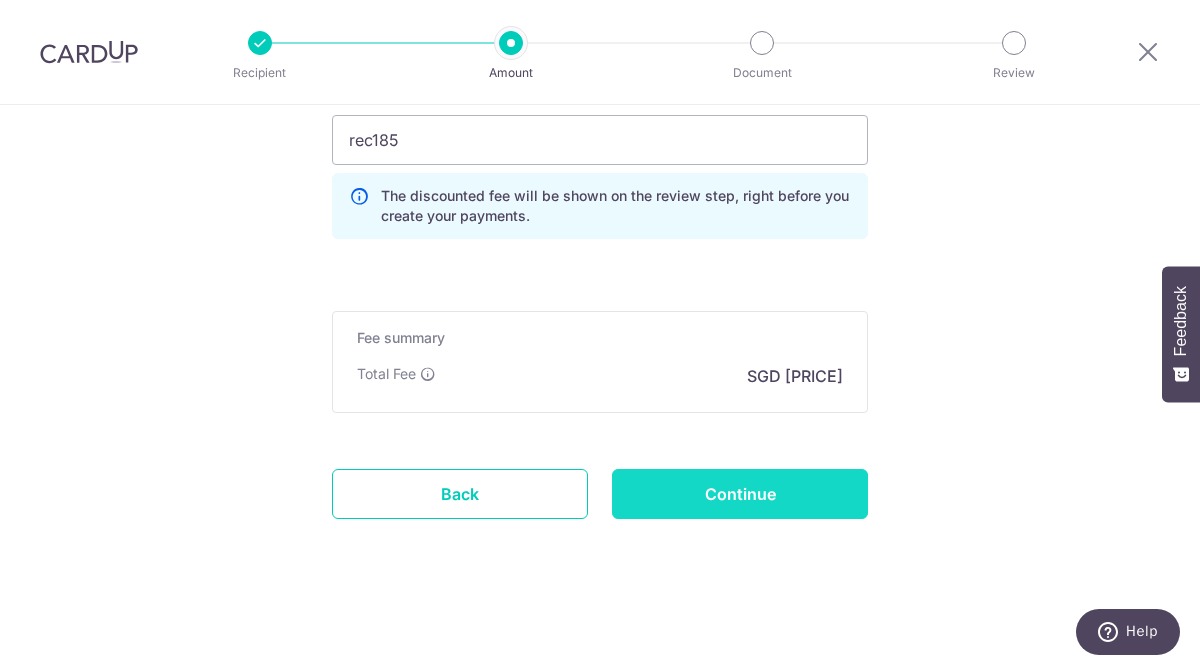 click on "Continue" at bounding box center (740, 494) 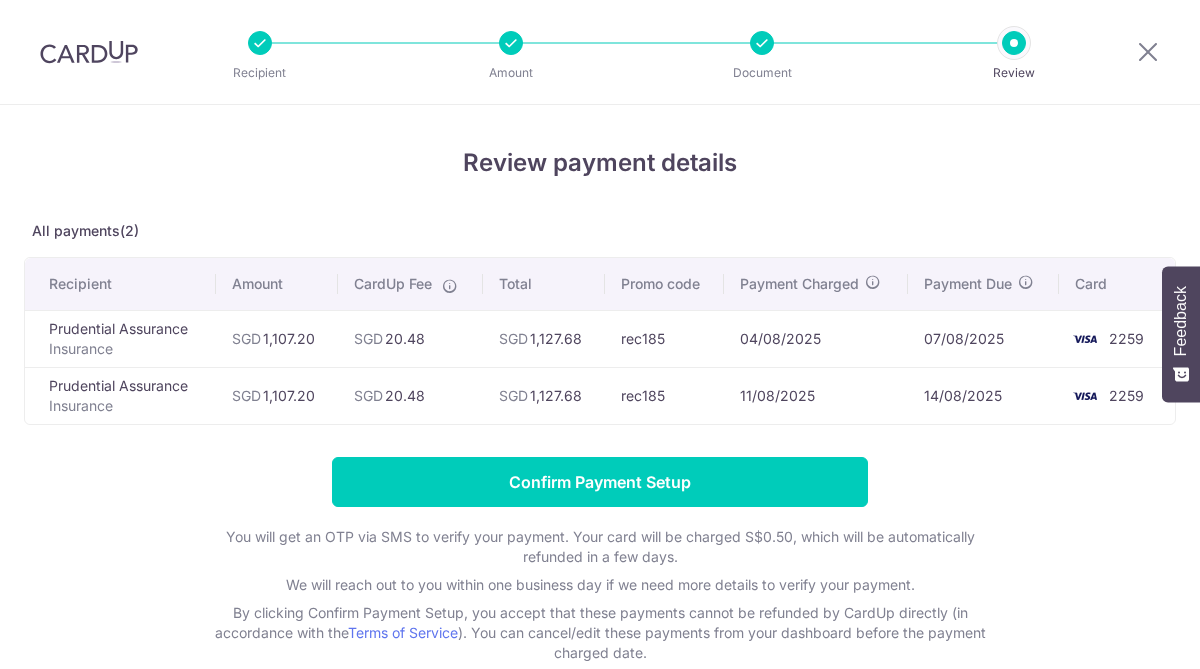 scroll, scrollTop: 0, scrollLeft: 0, axis: both 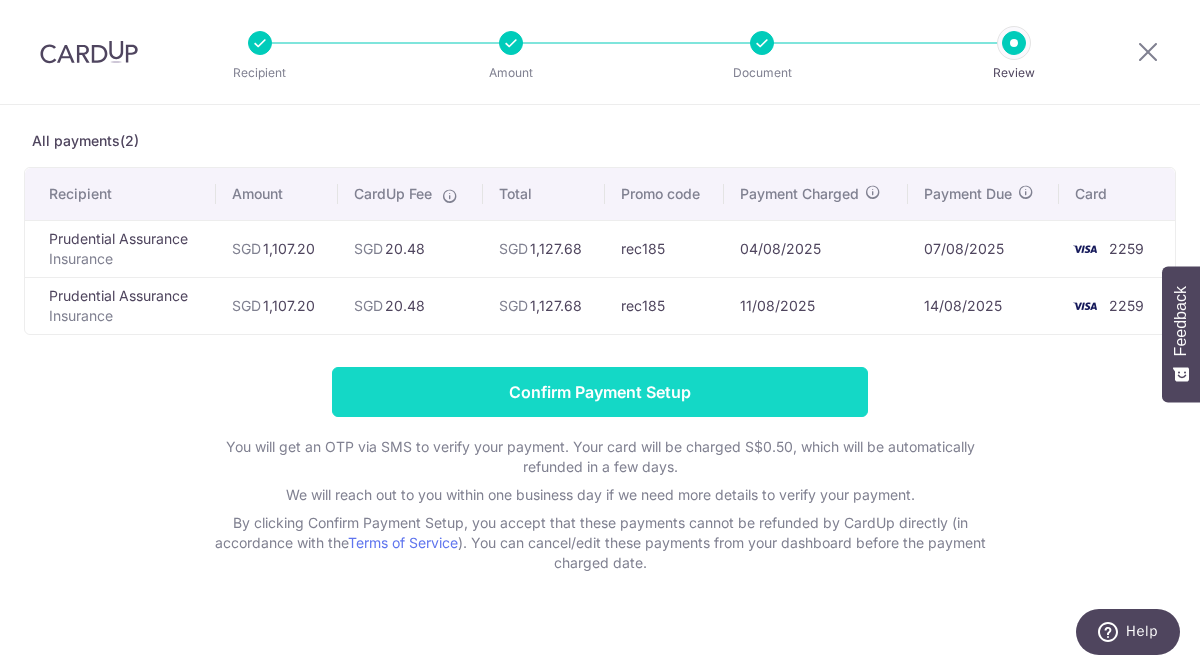 click on "Confirm Payment Setup" at bounding box center [600, 392] 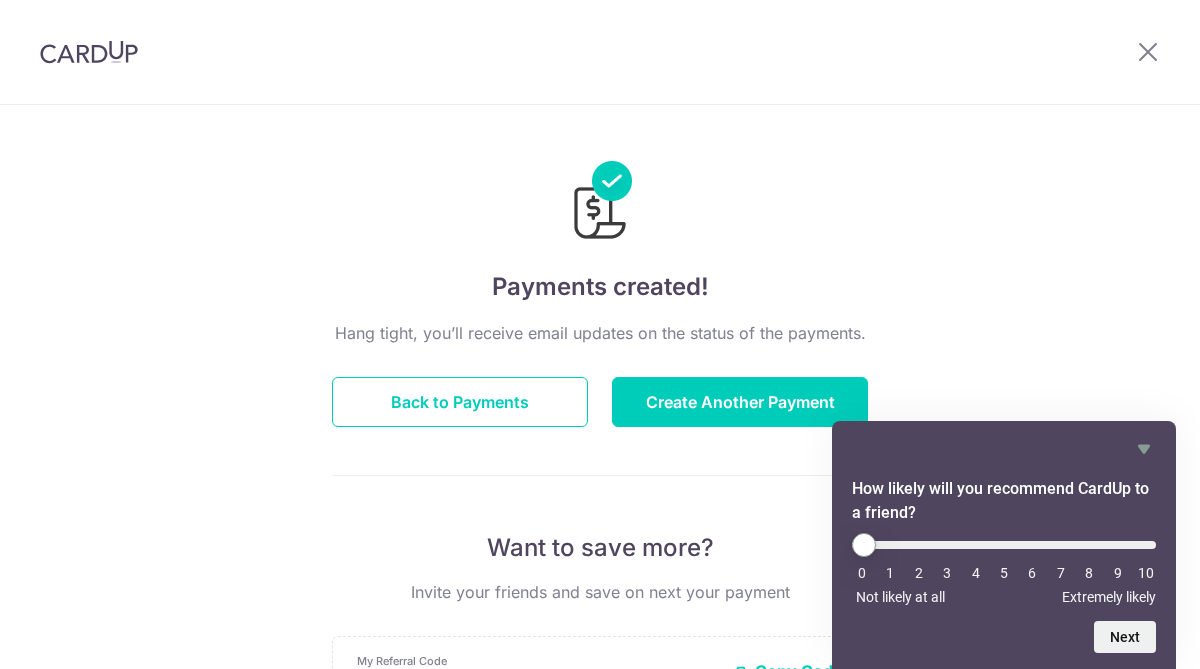 scroll, scrollTop: 0, scrollLeft: 0, axis: both 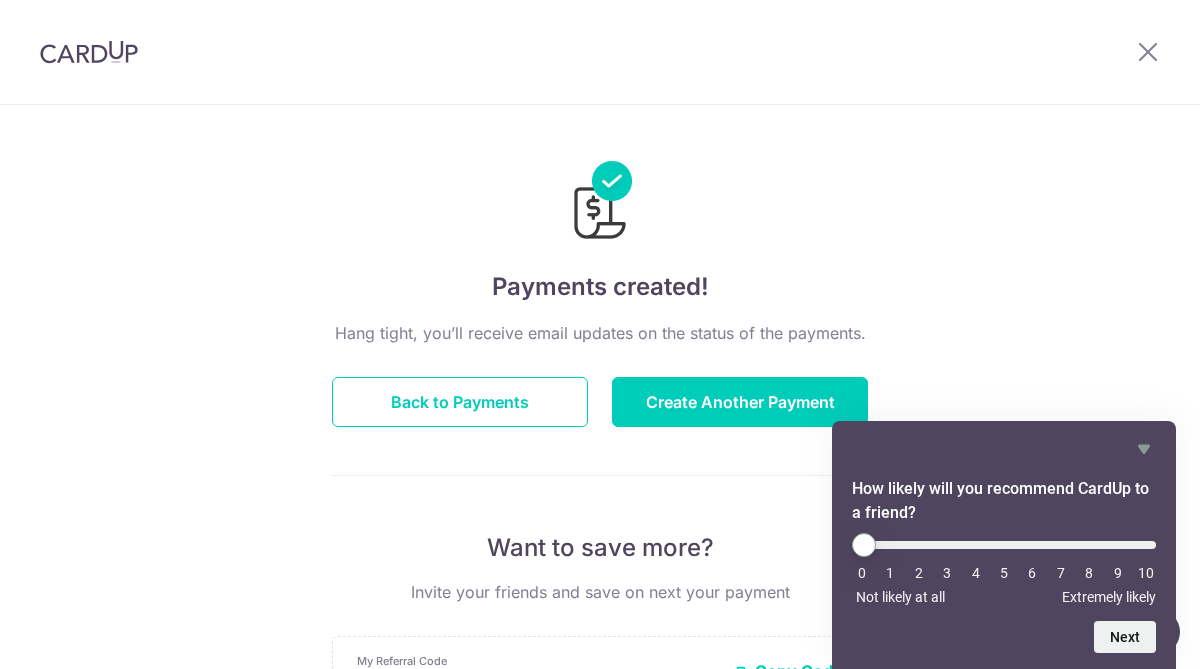 click on "Payments created!
Hang tight, you’ll receive email updates on the status of the payments.
Back to Payments
Create Another Payment
Want to save more?
Invite your friends and save on next your payment
My Referral Code
[REFERRAL_CODE]
Copy Code
Copied
Facebook
Twitter
WhatsApp
Email" at bounding box center (600, 639) 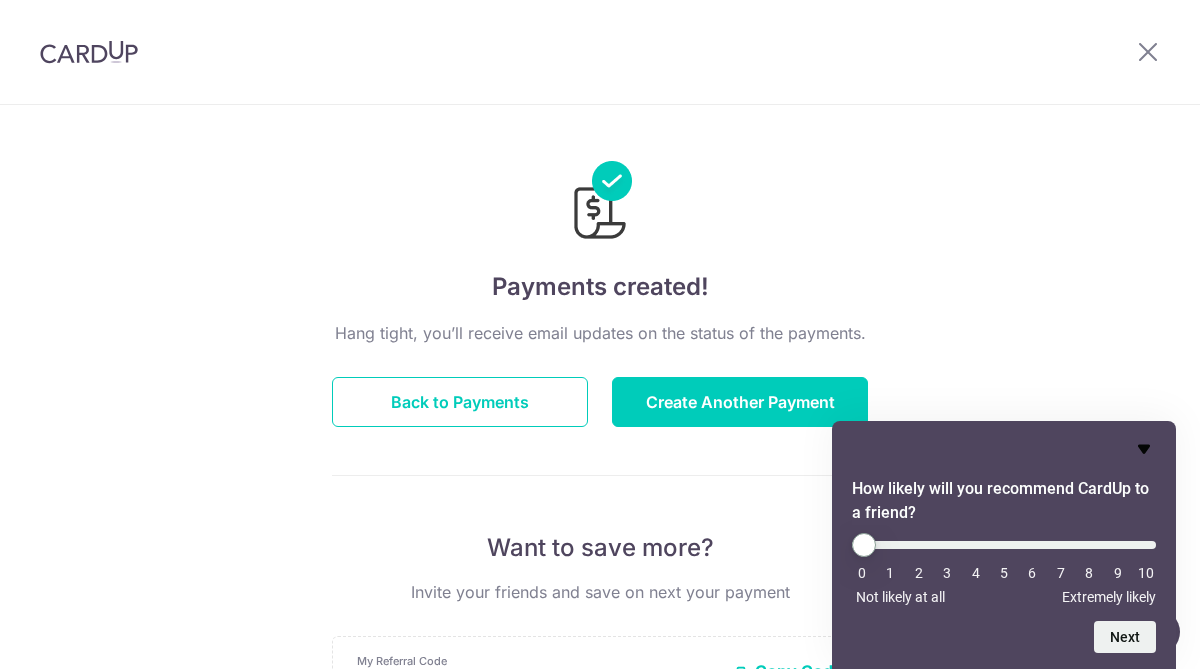 click 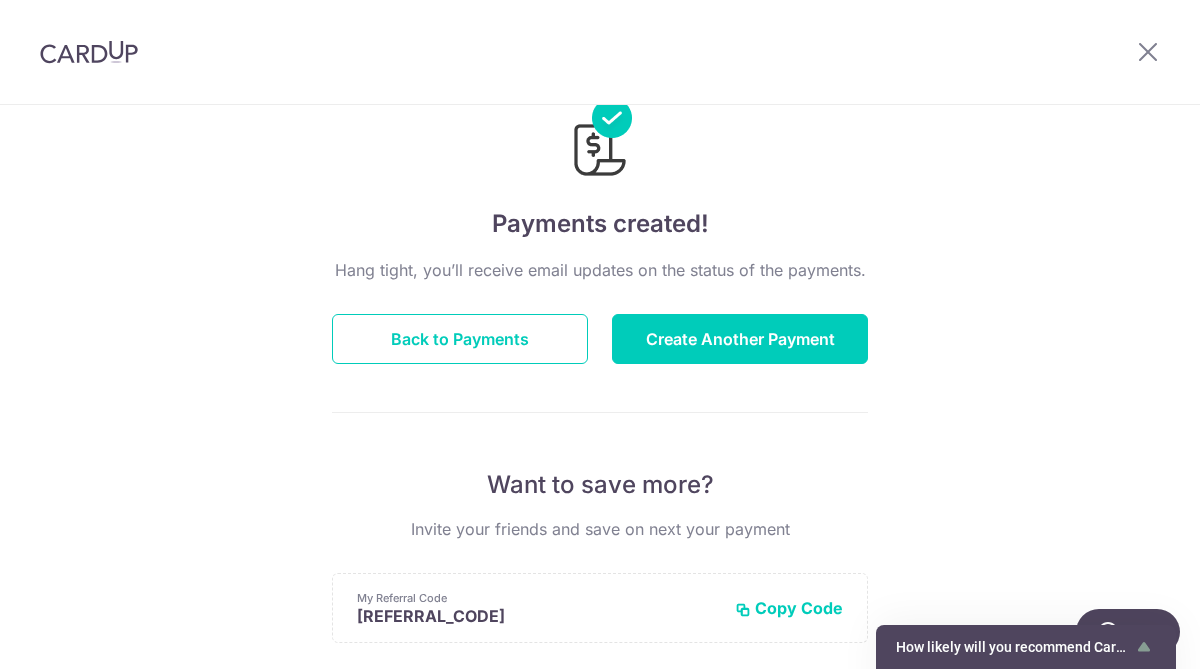 scroll, scrollTop: 0, scrollLeft: 0, axis: both 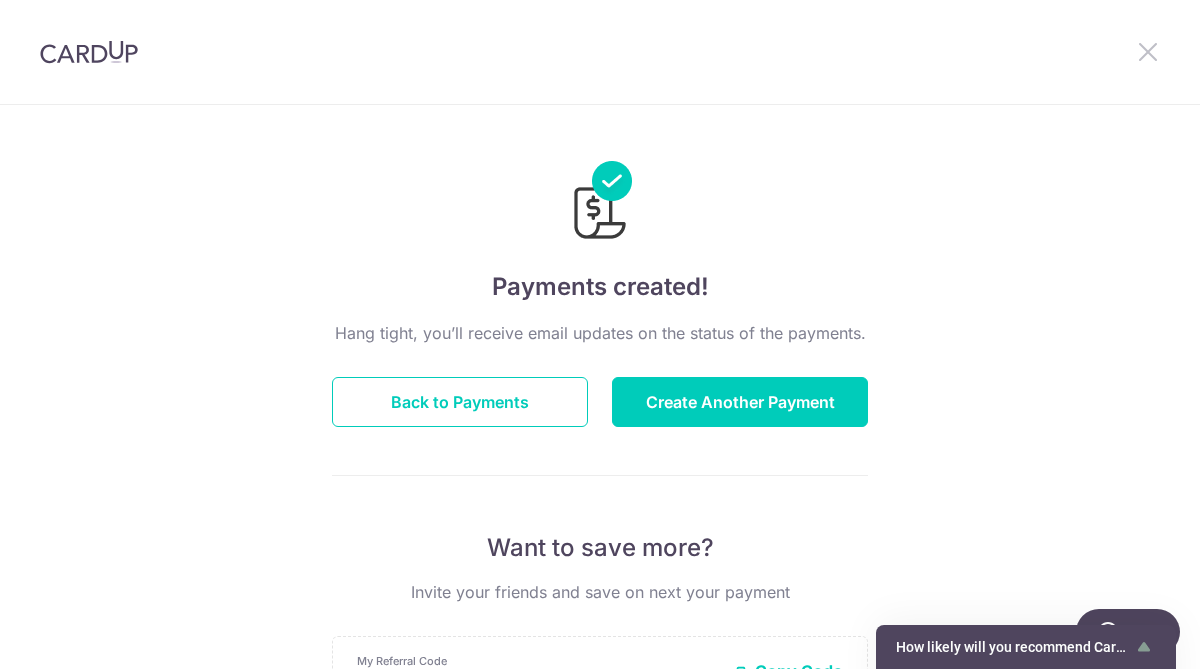 click at bounding box center (1148, 51) 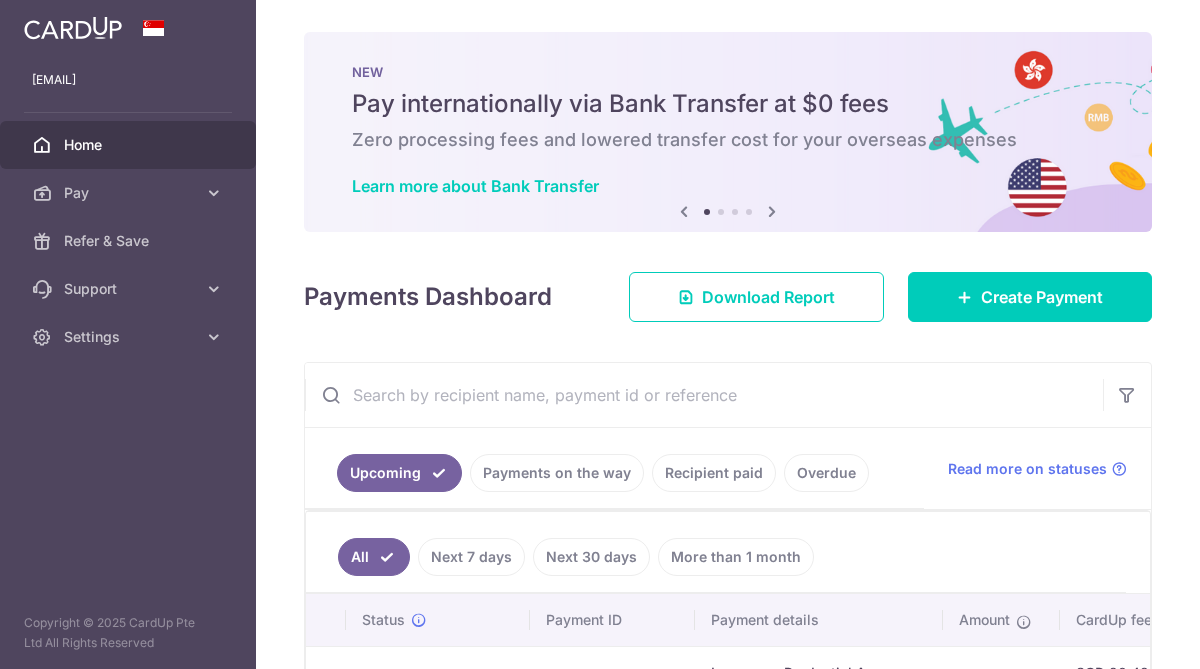scroll, scrollTop: 0, scrollLeft: 0, axis: both 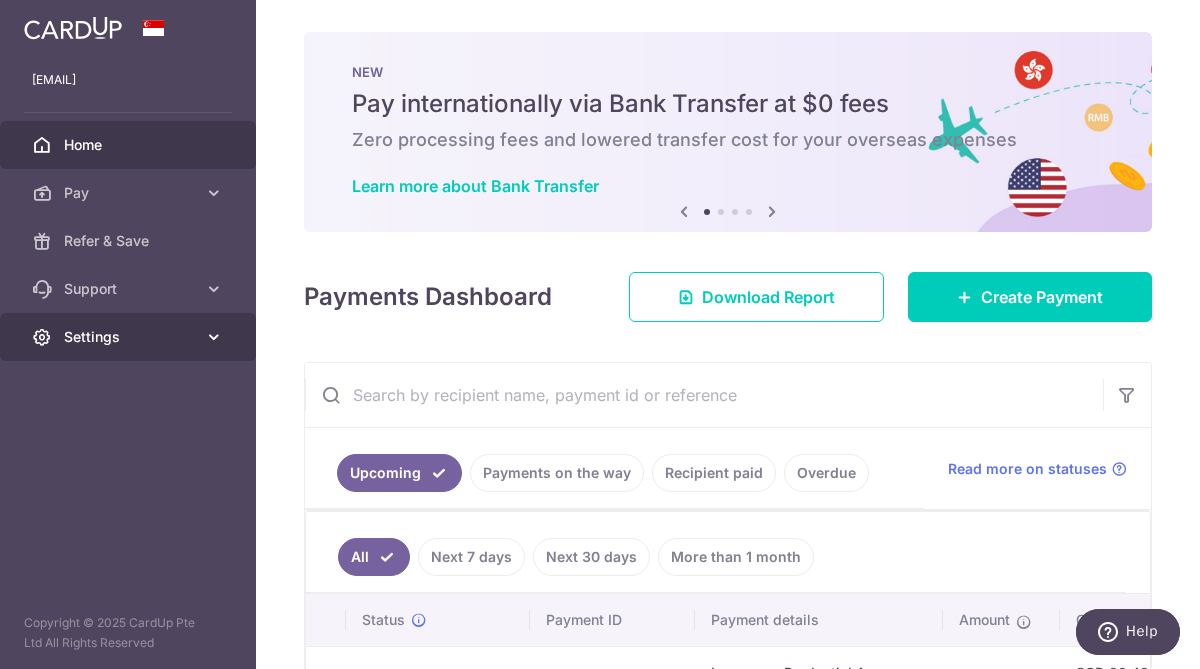 click at bounding box center [214, 337] 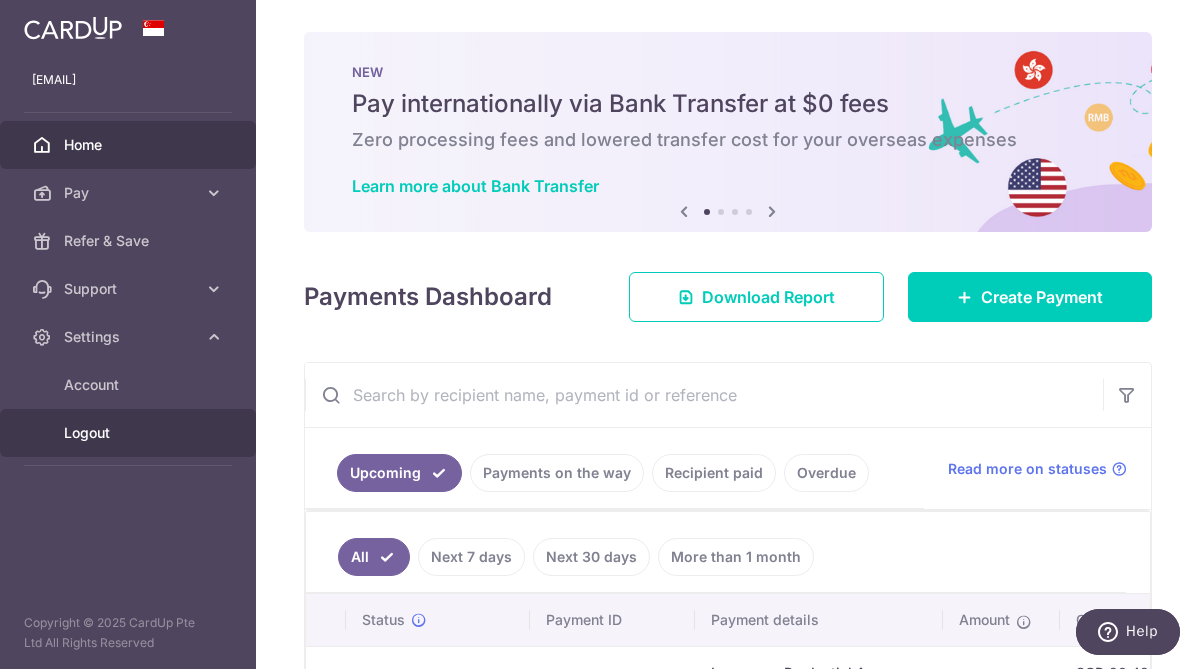 click on "Logout" at bounding box center [130, 433] 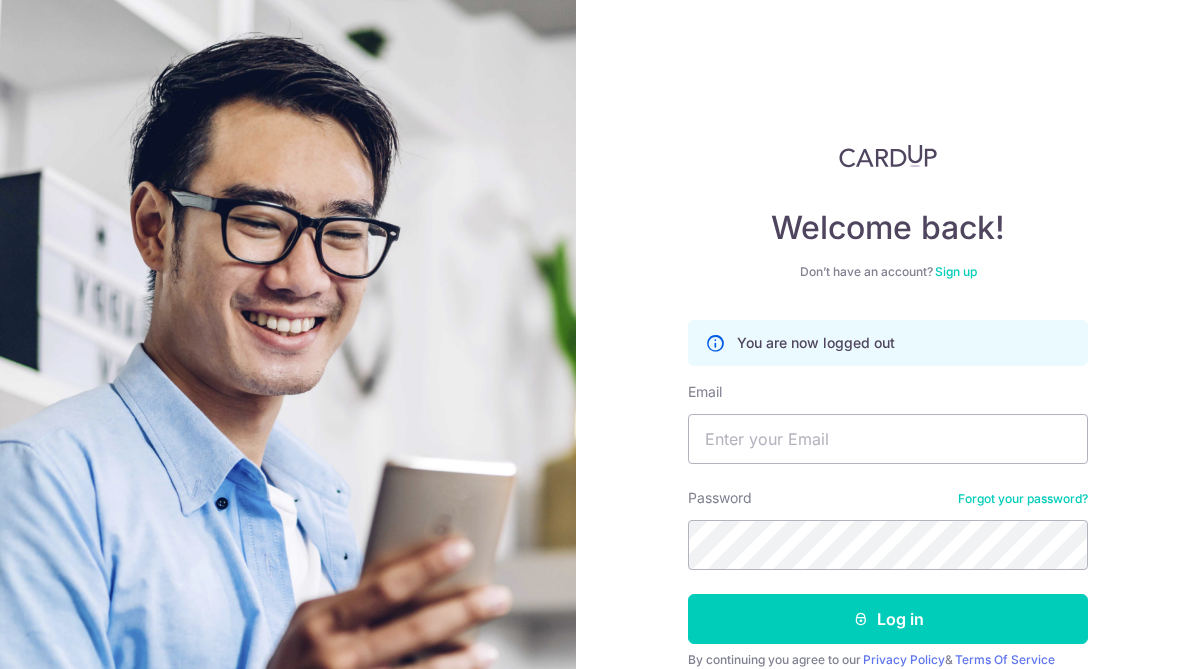 scroll, scrollTop: 0, scrollLeft: 0, axis: both 